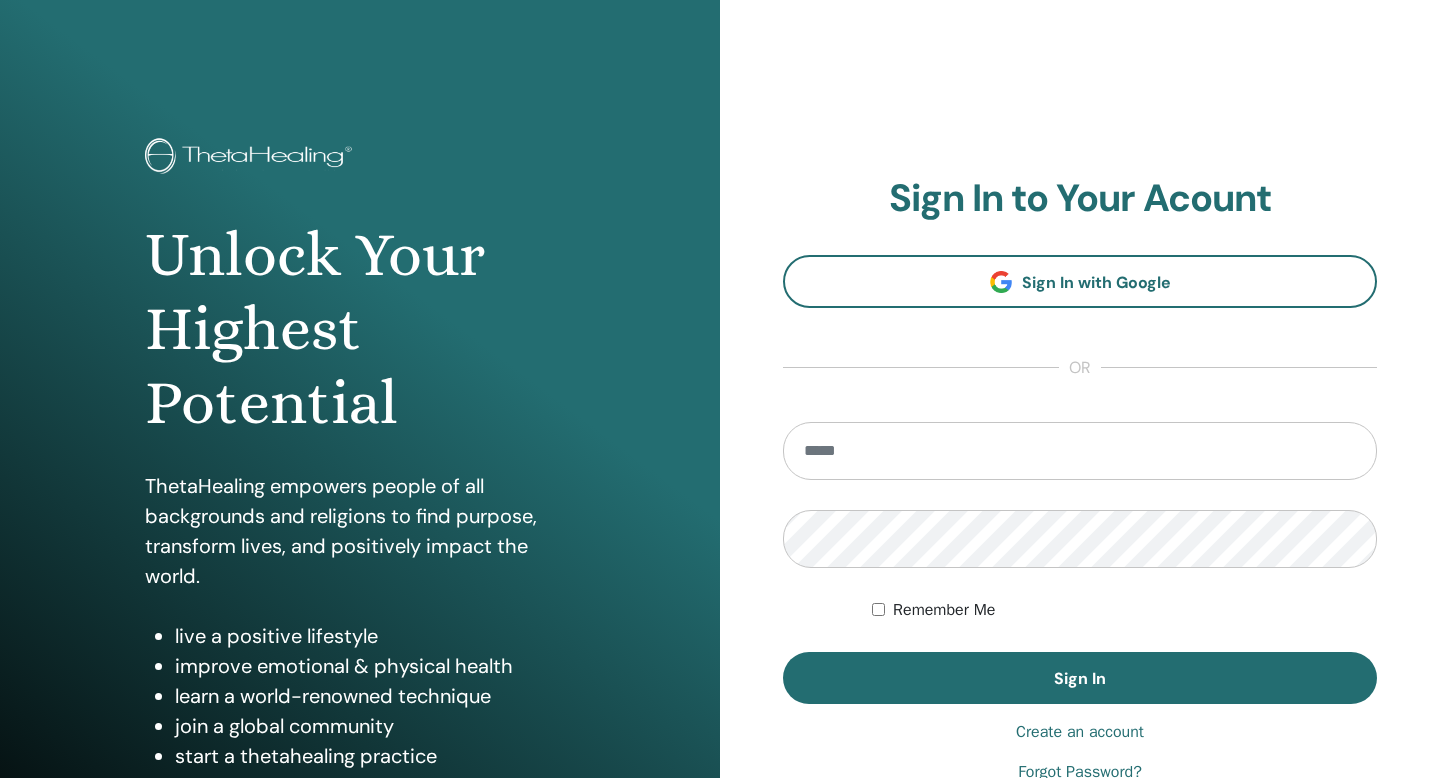 scroll, scrollTop: 0, scrollLeft: 0, axis: both 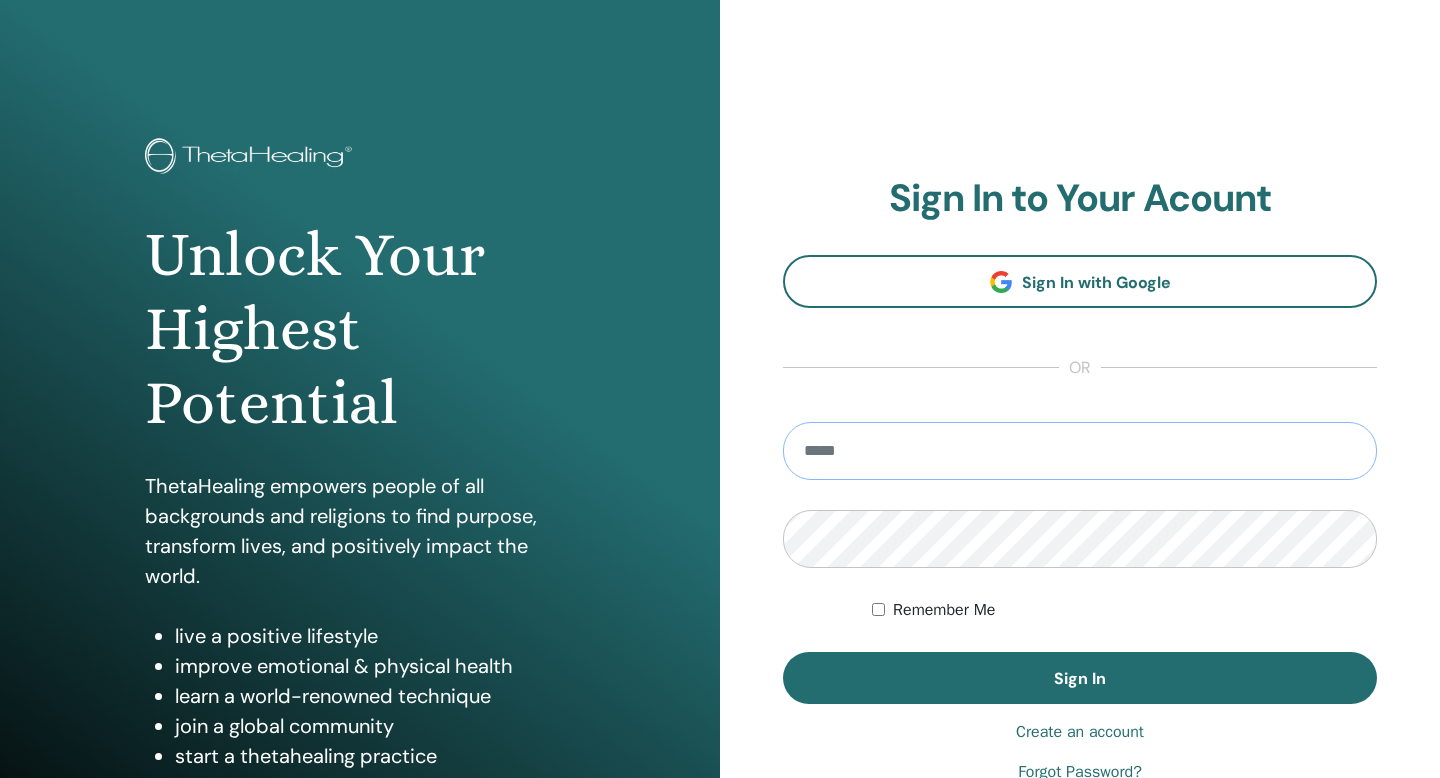 click at bounding box center [1080, 451] 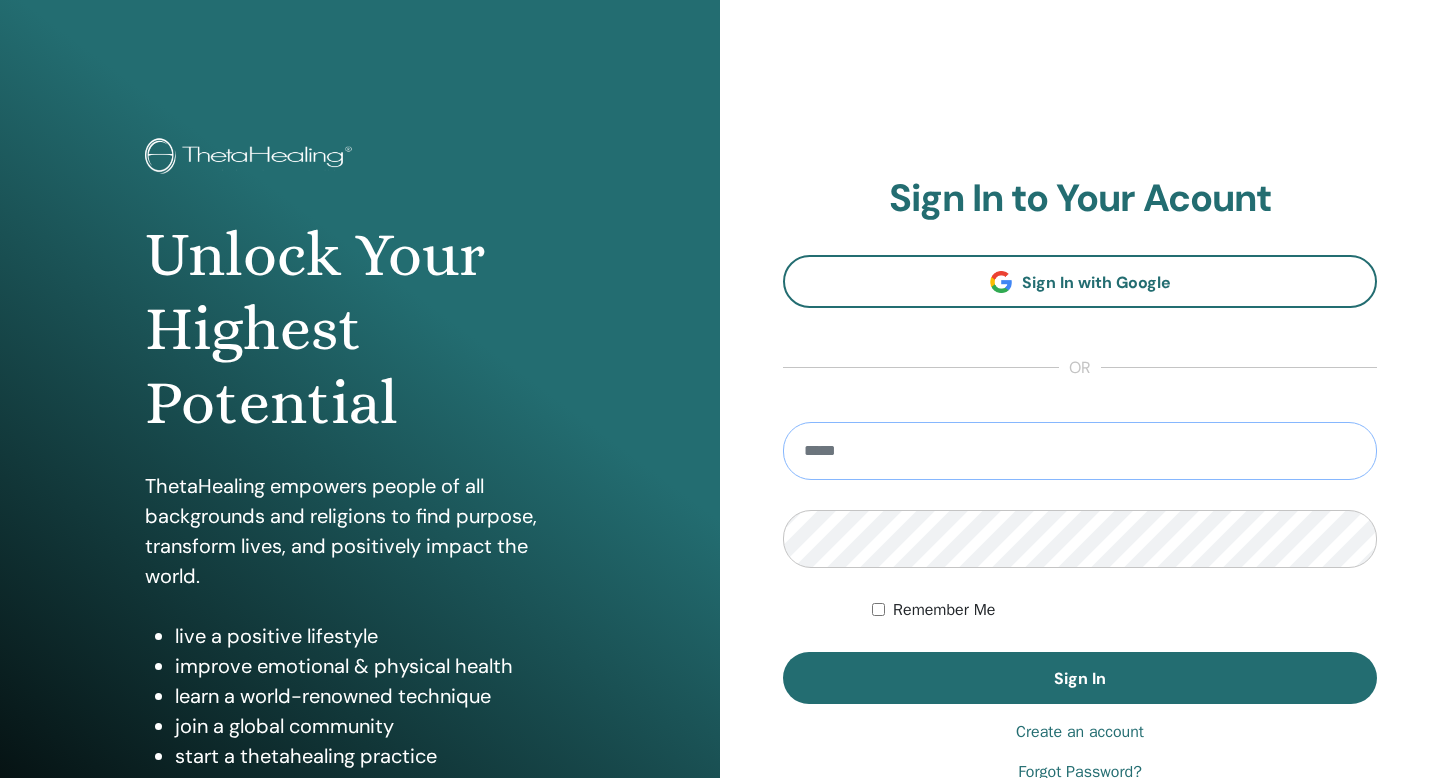 click at bounding box center (1080, 451) 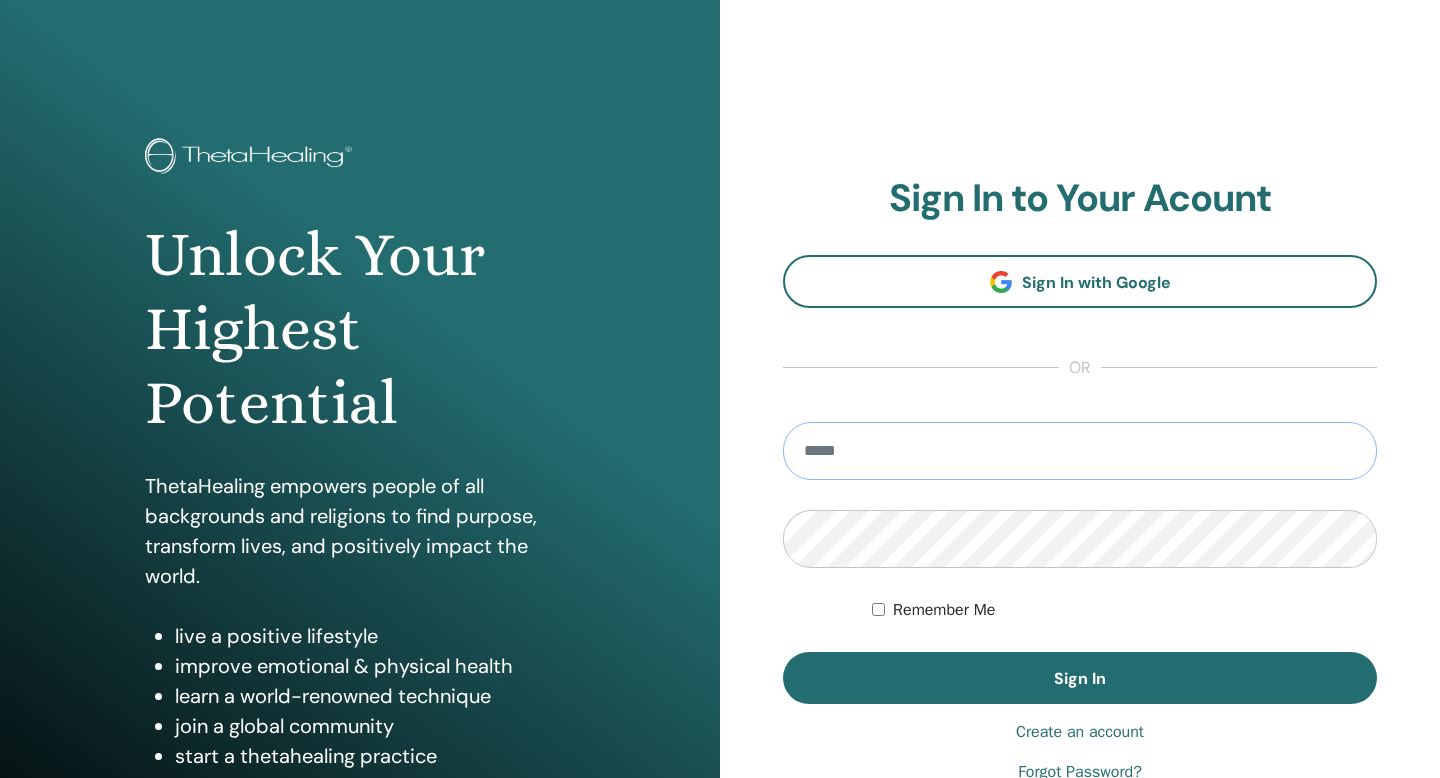 type on "**********" 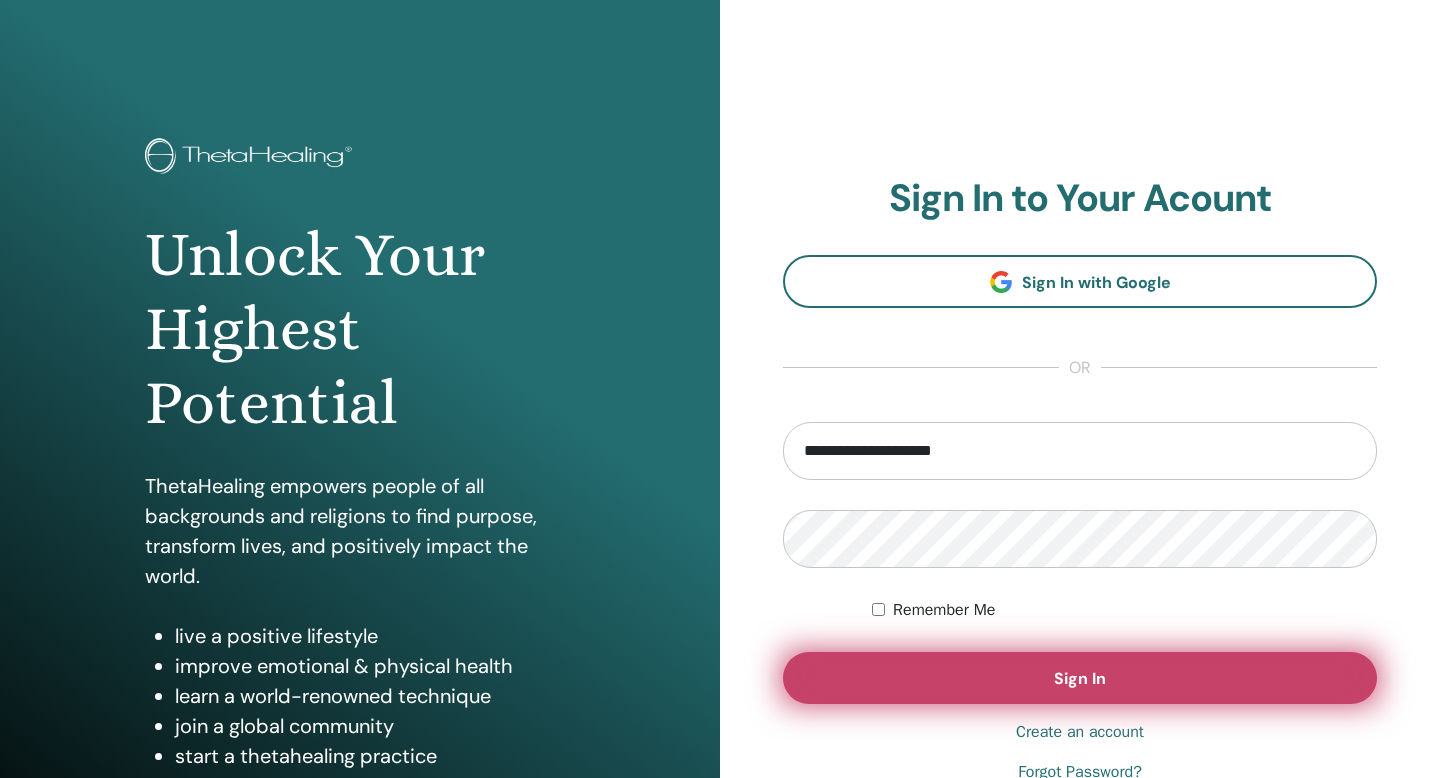 click on "Sign In" at bounding box center [1080, 678] 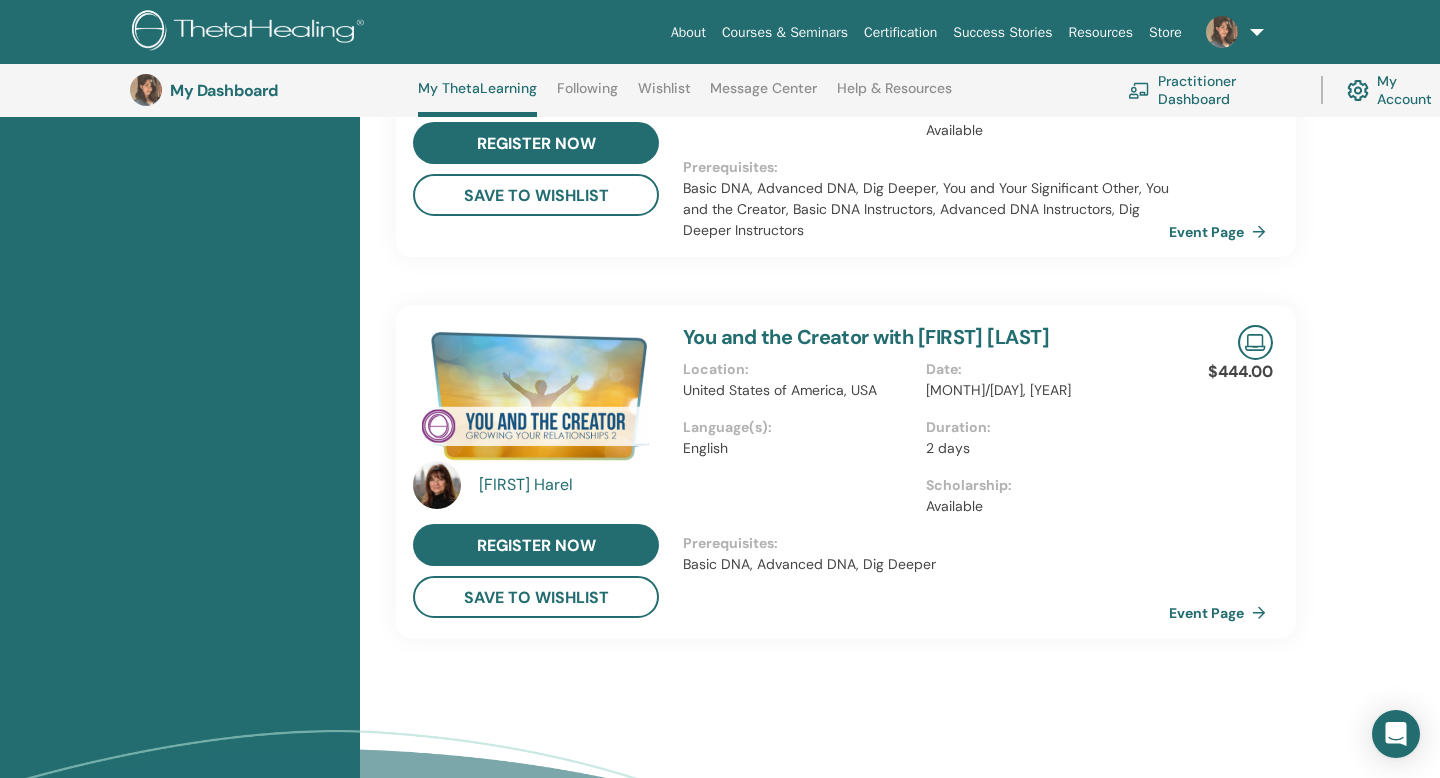 scroll, scrollTop: 1462, scrollLeft: 0, axis: vertical 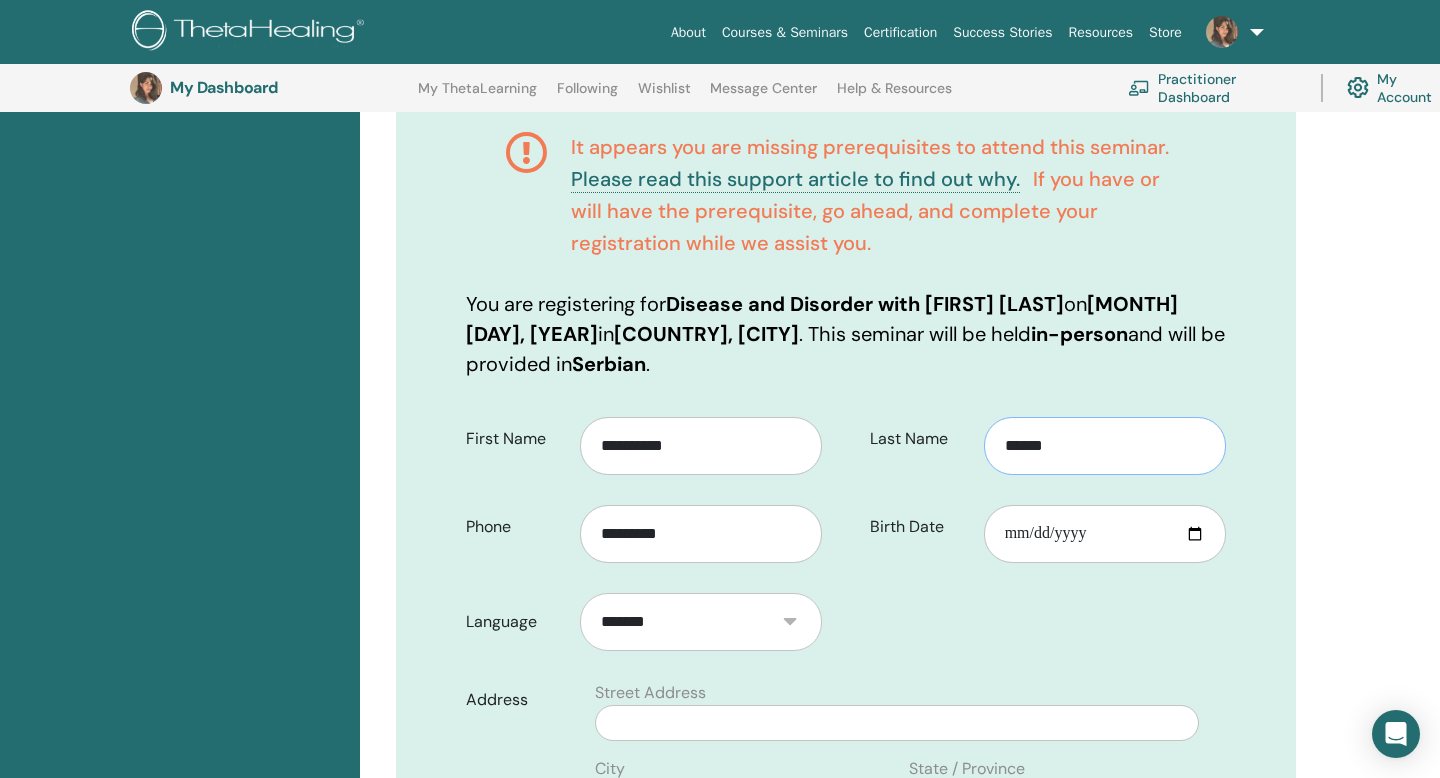 click on "******" at bounding box center (1105, 446) 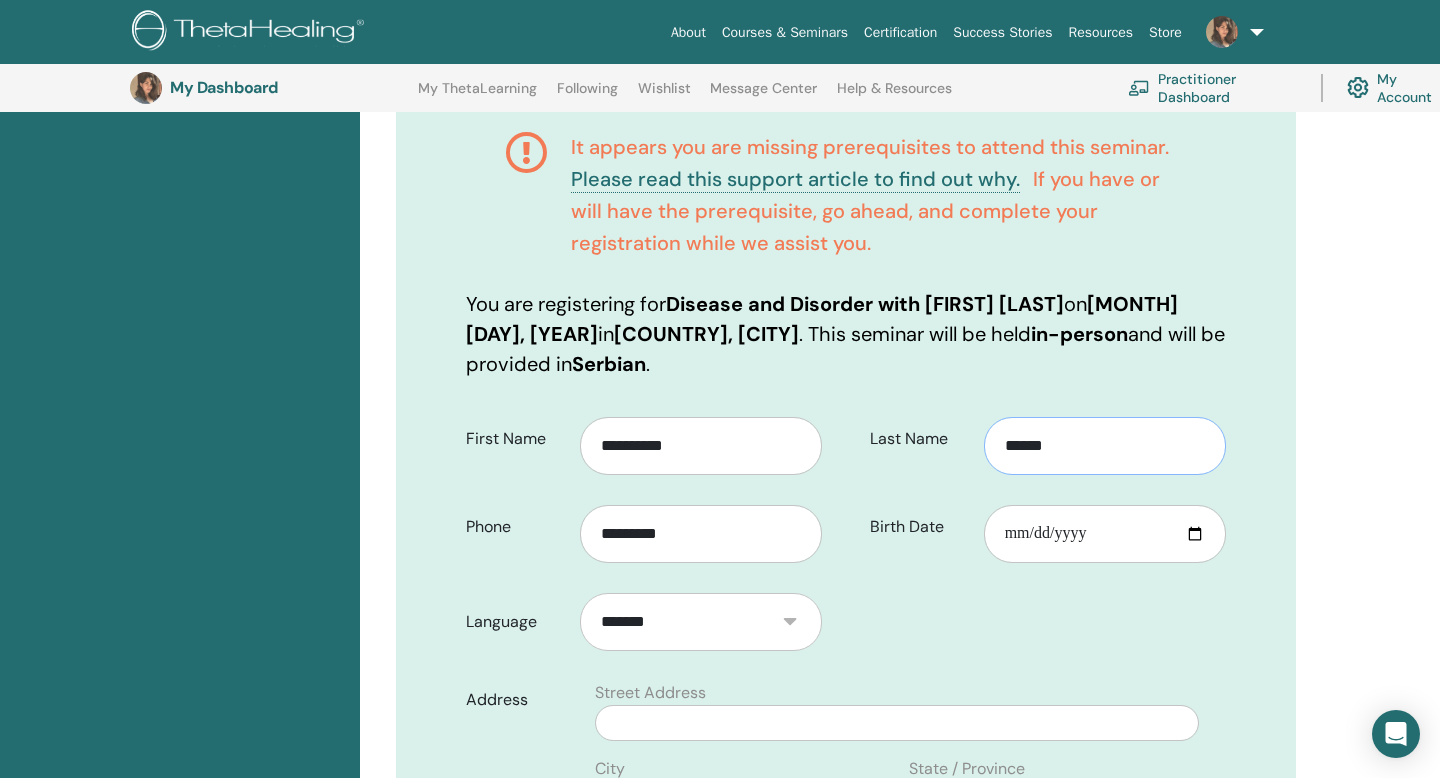 click on "******" at bounding box center [1105, 446] 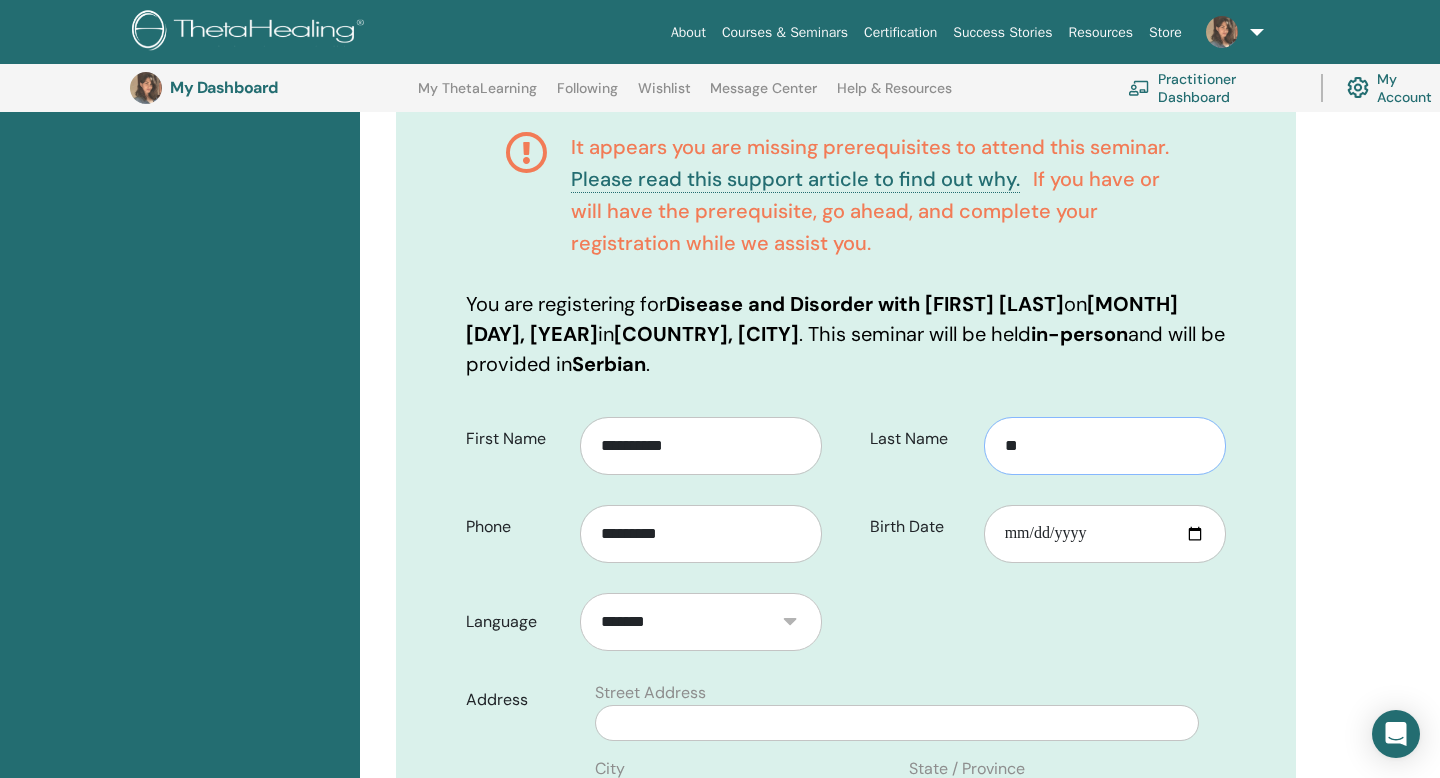 type on "*" 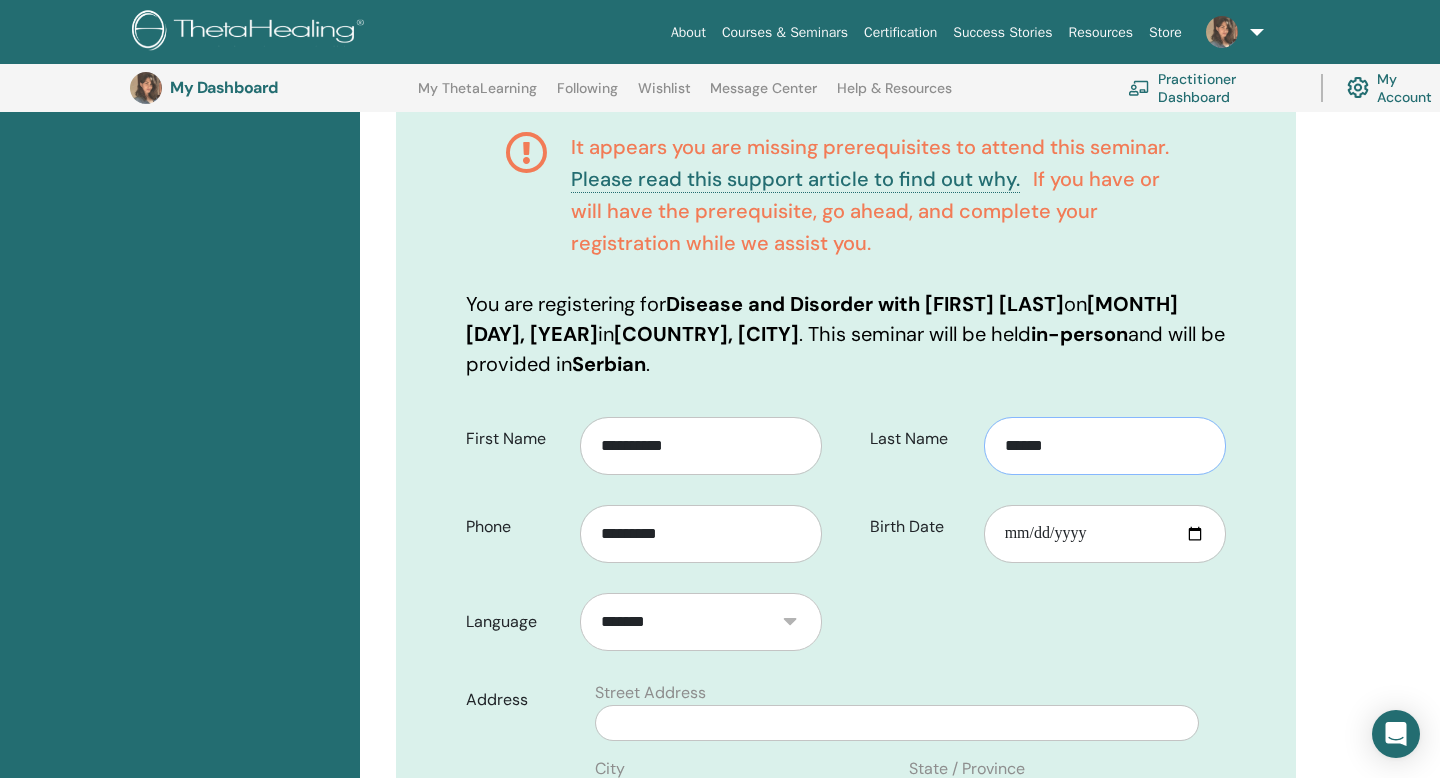 type on "******" 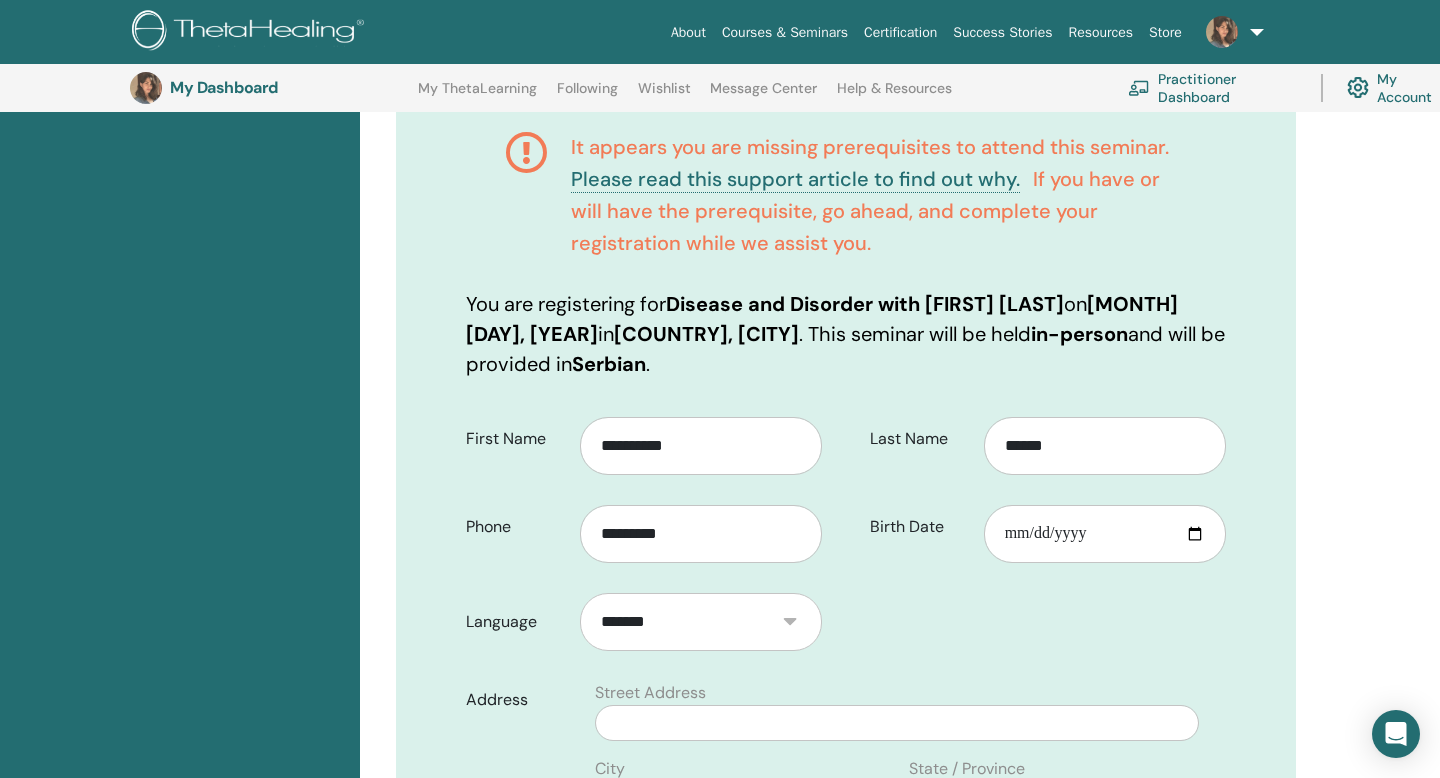 click on "**********" at bounding box center [648, 491] 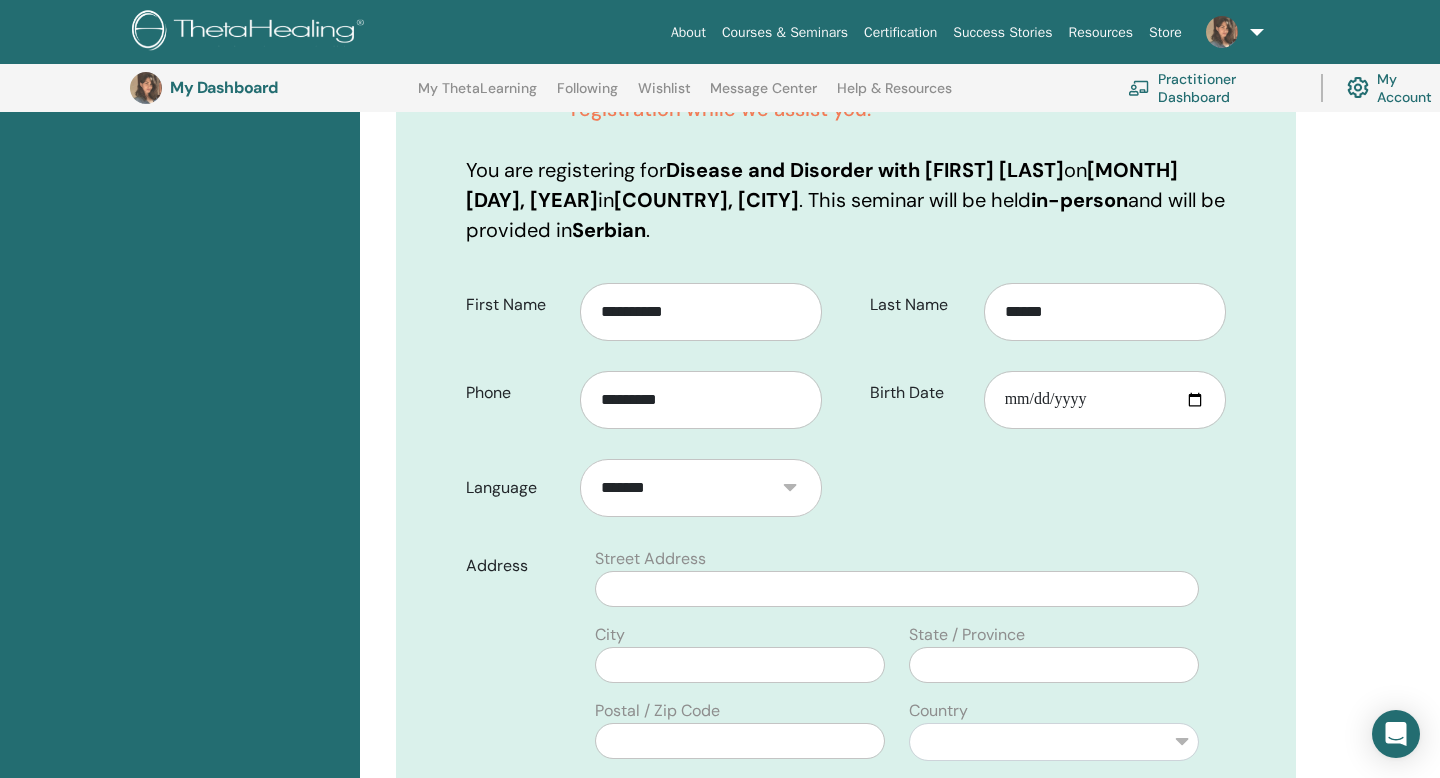 scroll, scrollTop: 467, scrollLeft: 0, axis: vertical 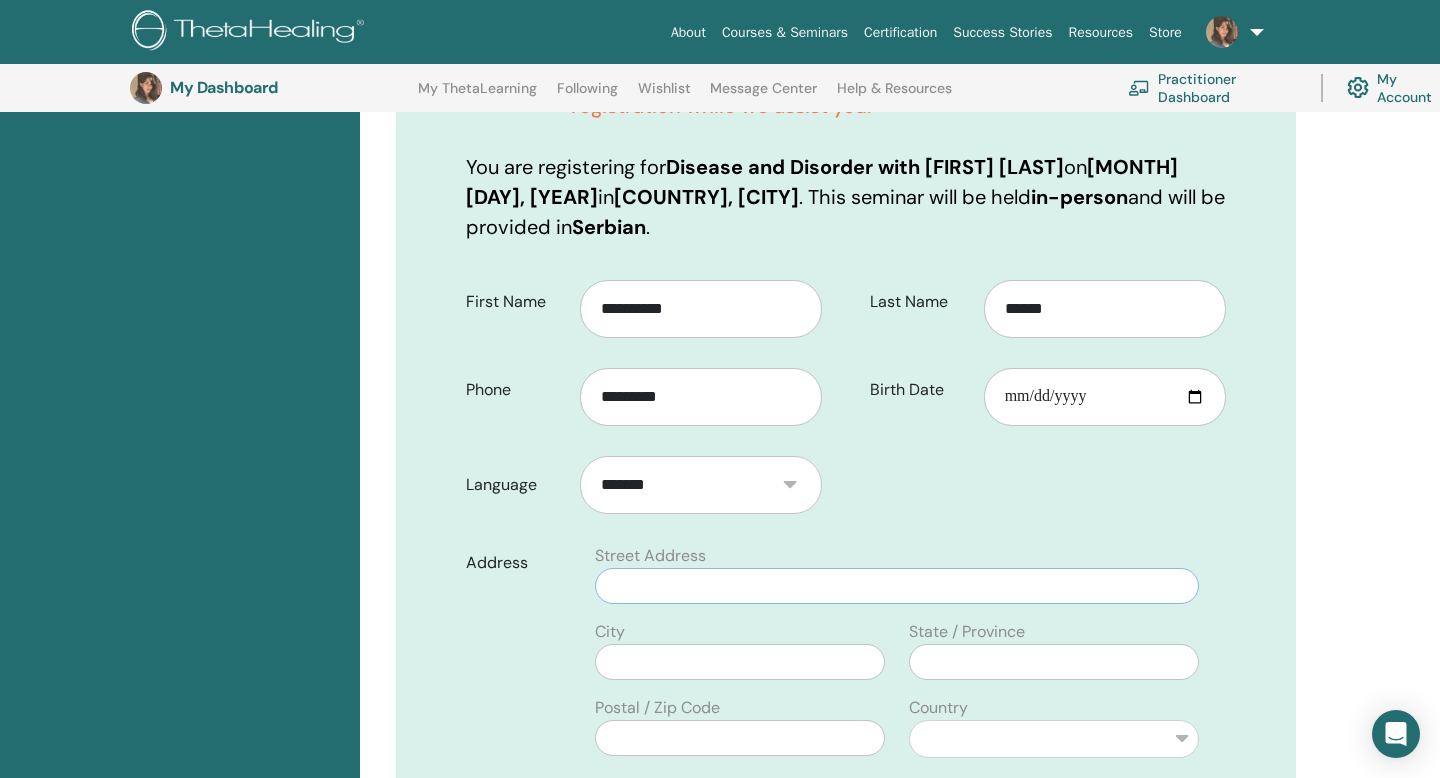 click at bounding box center [897, 586] 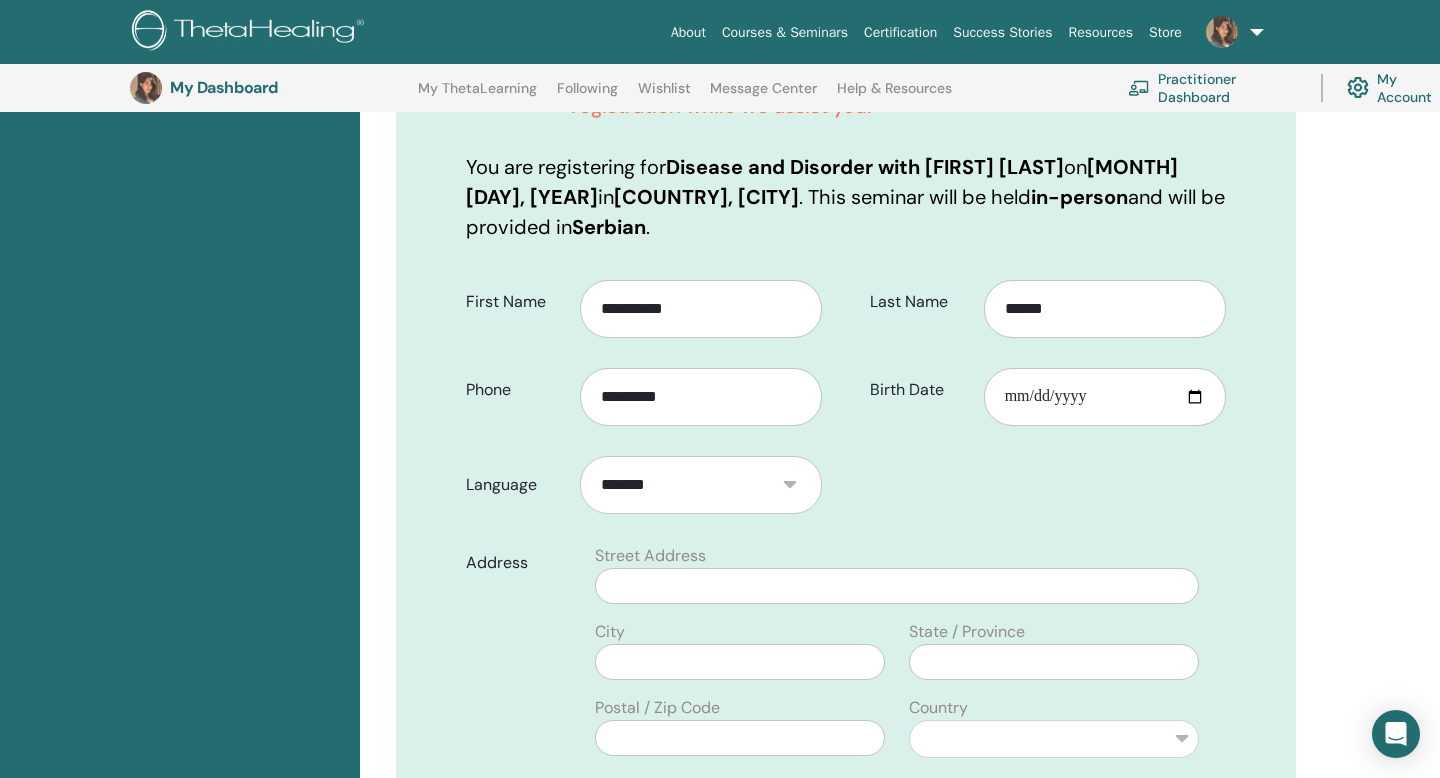 click on "Address" at bounding box center (517, 679) 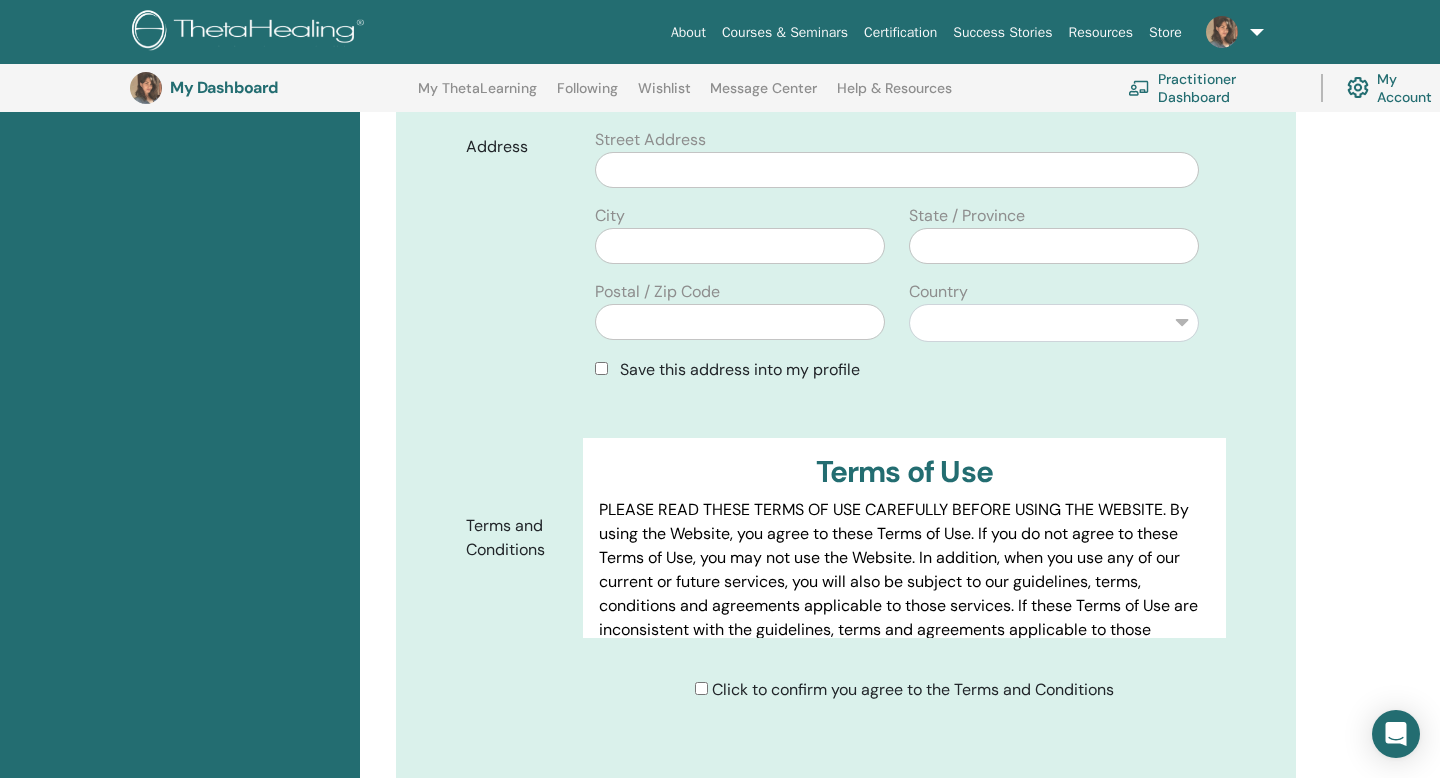 scroll, scrollTop: 907, scrollLeft: 0, axis: vertical 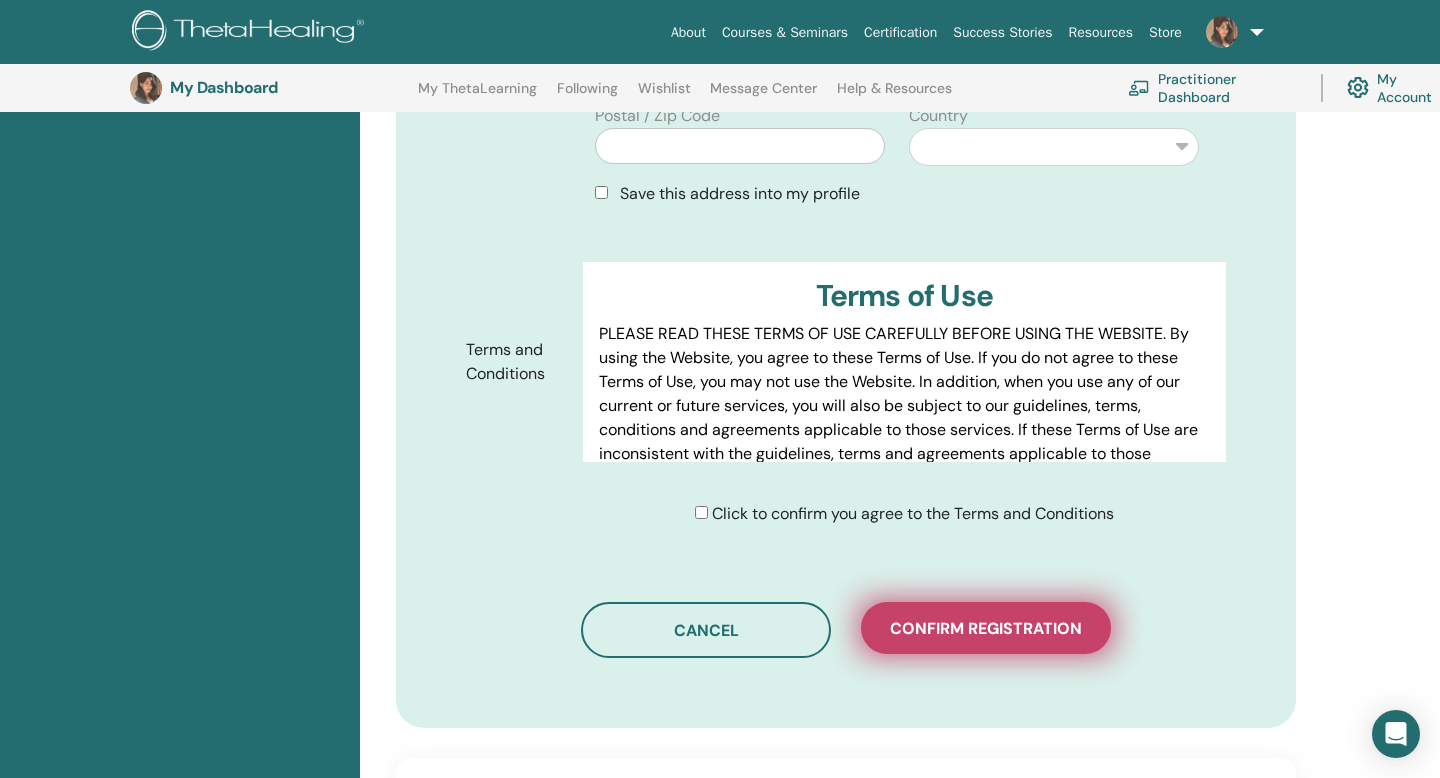 click on "Confirm registration" at bounding box center [986, 628] 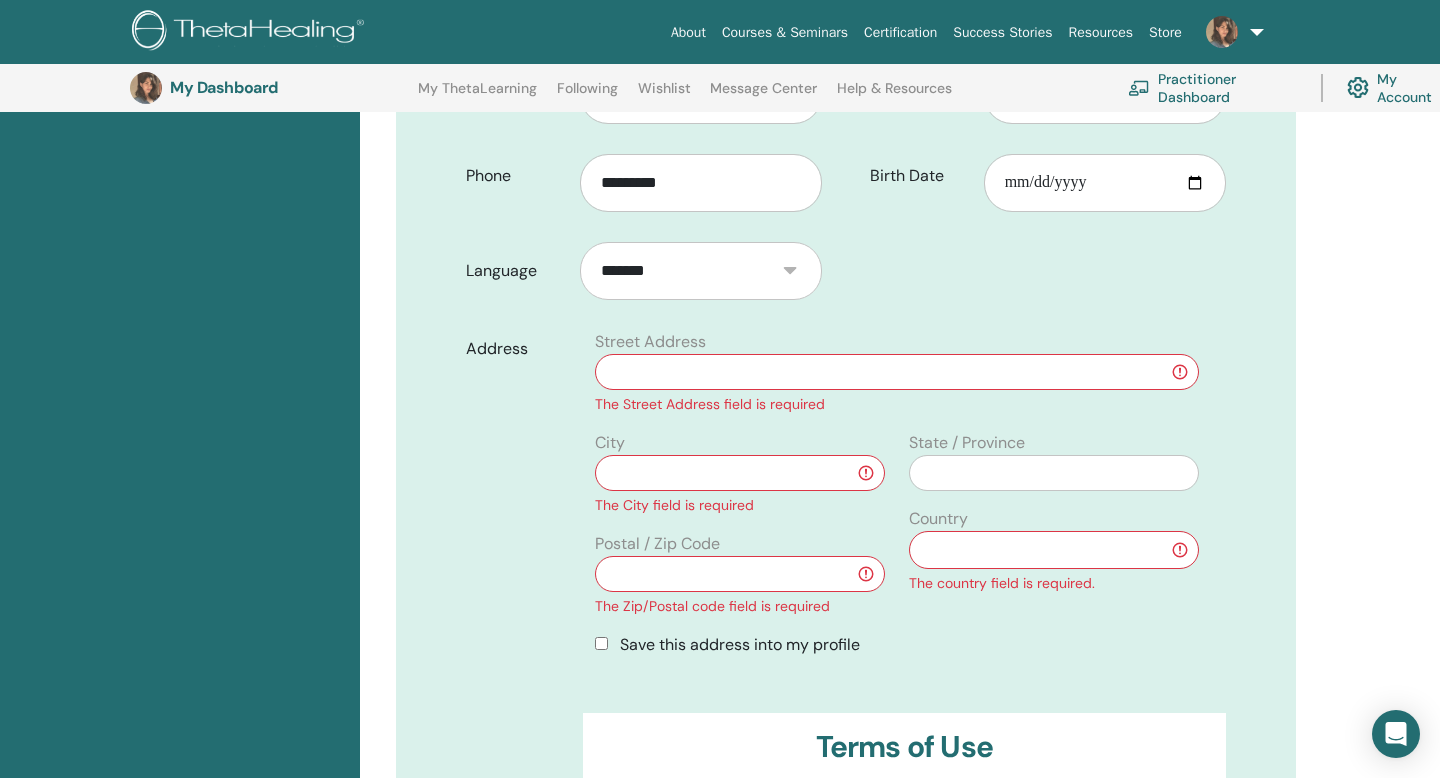 scroll, scrollTop: 666, scrollLeft: 0, axis: vertical 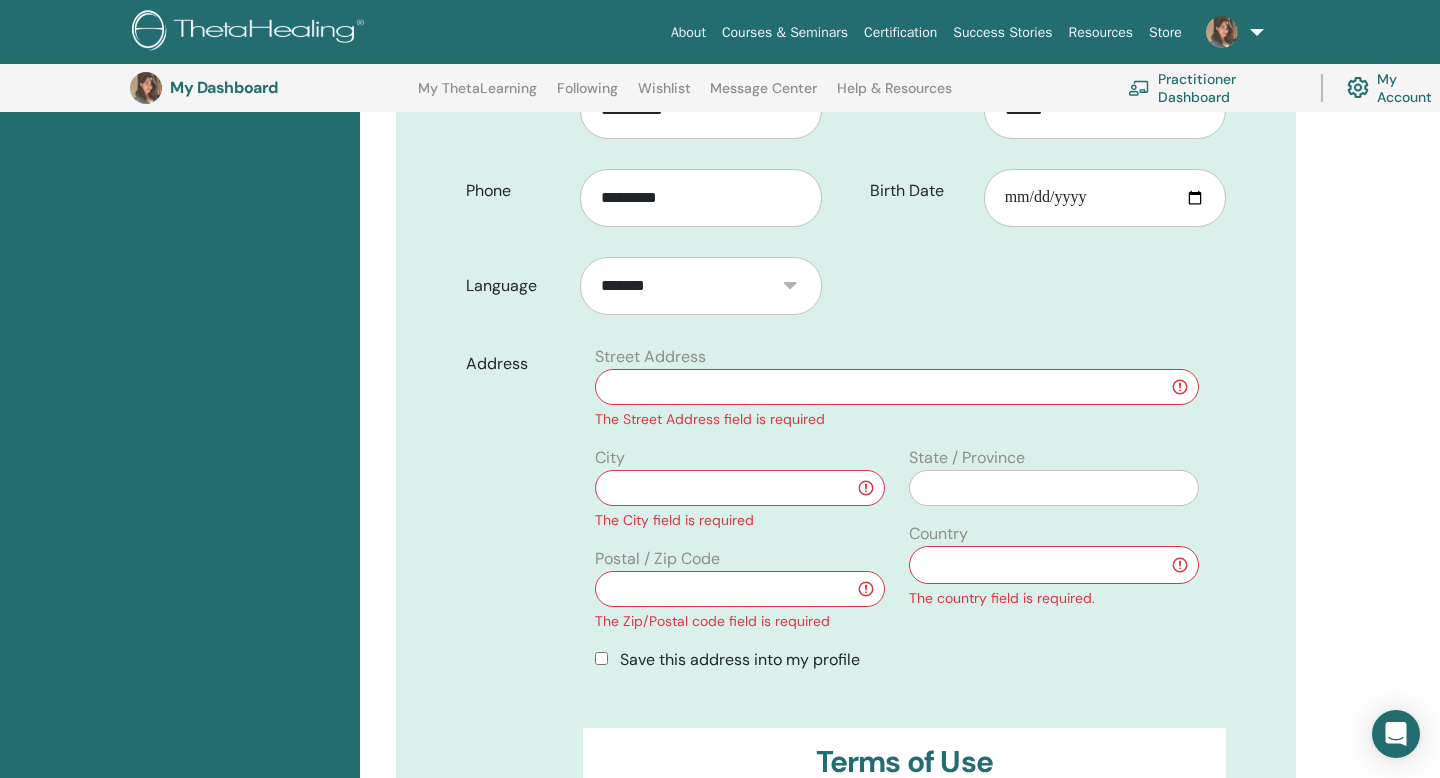 click at bounding box center [897, 387] 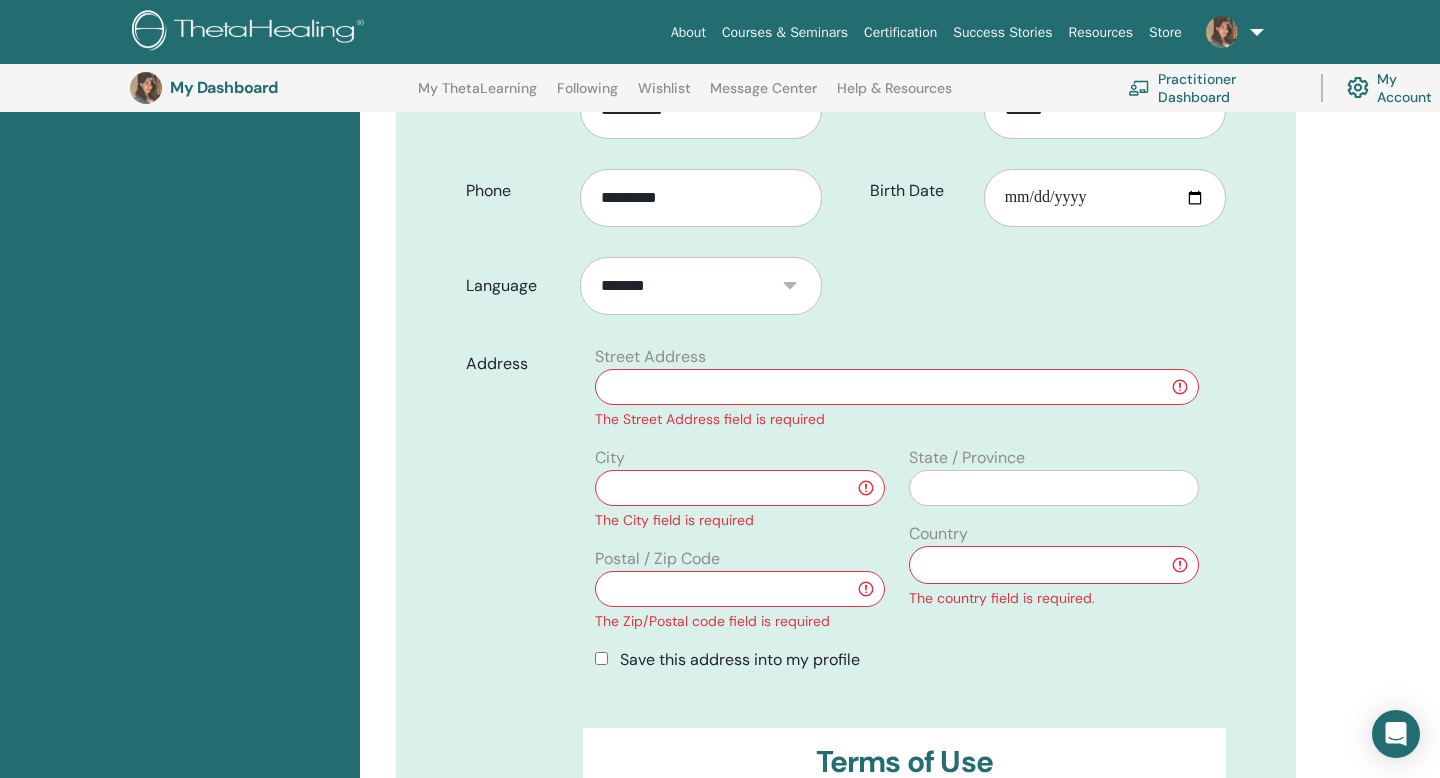 type on "**********" 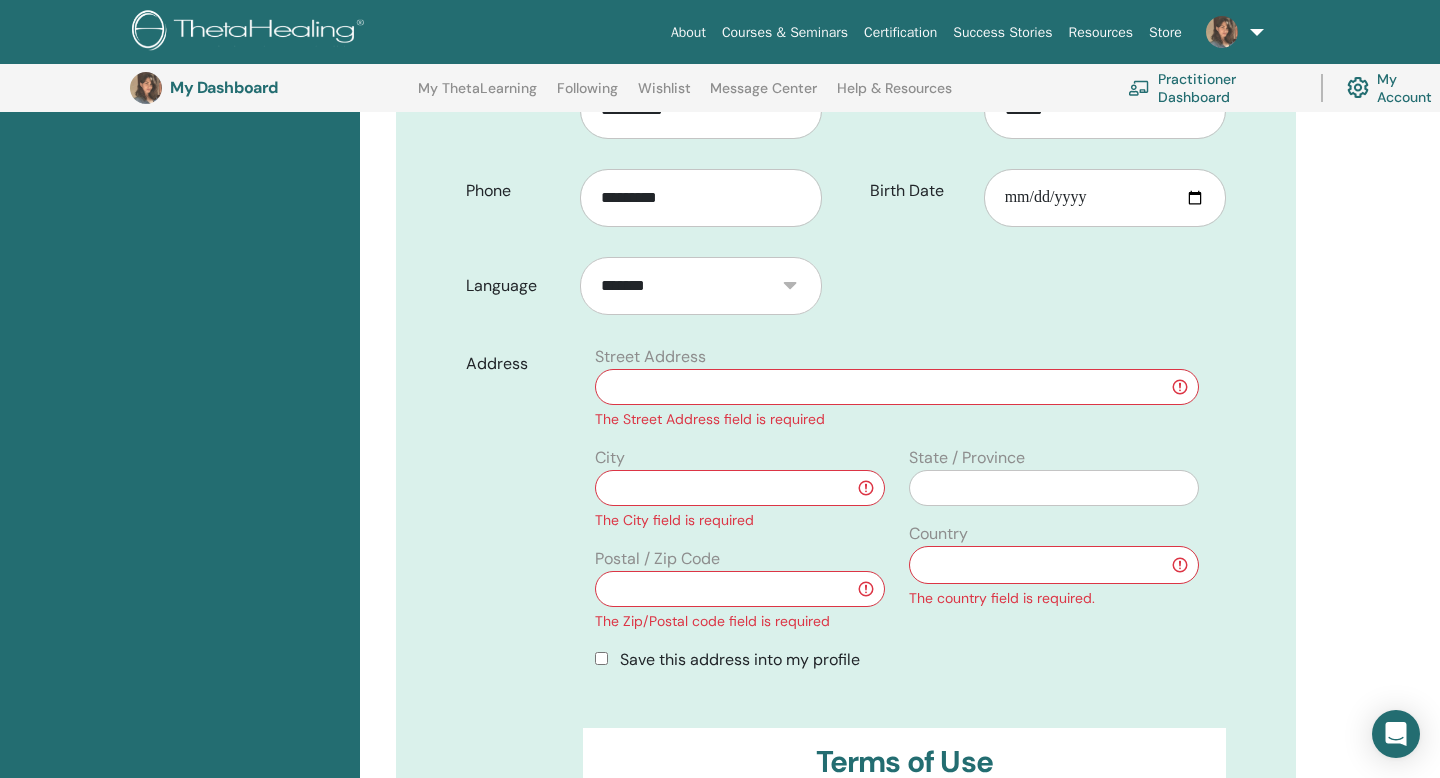 type on "*****" 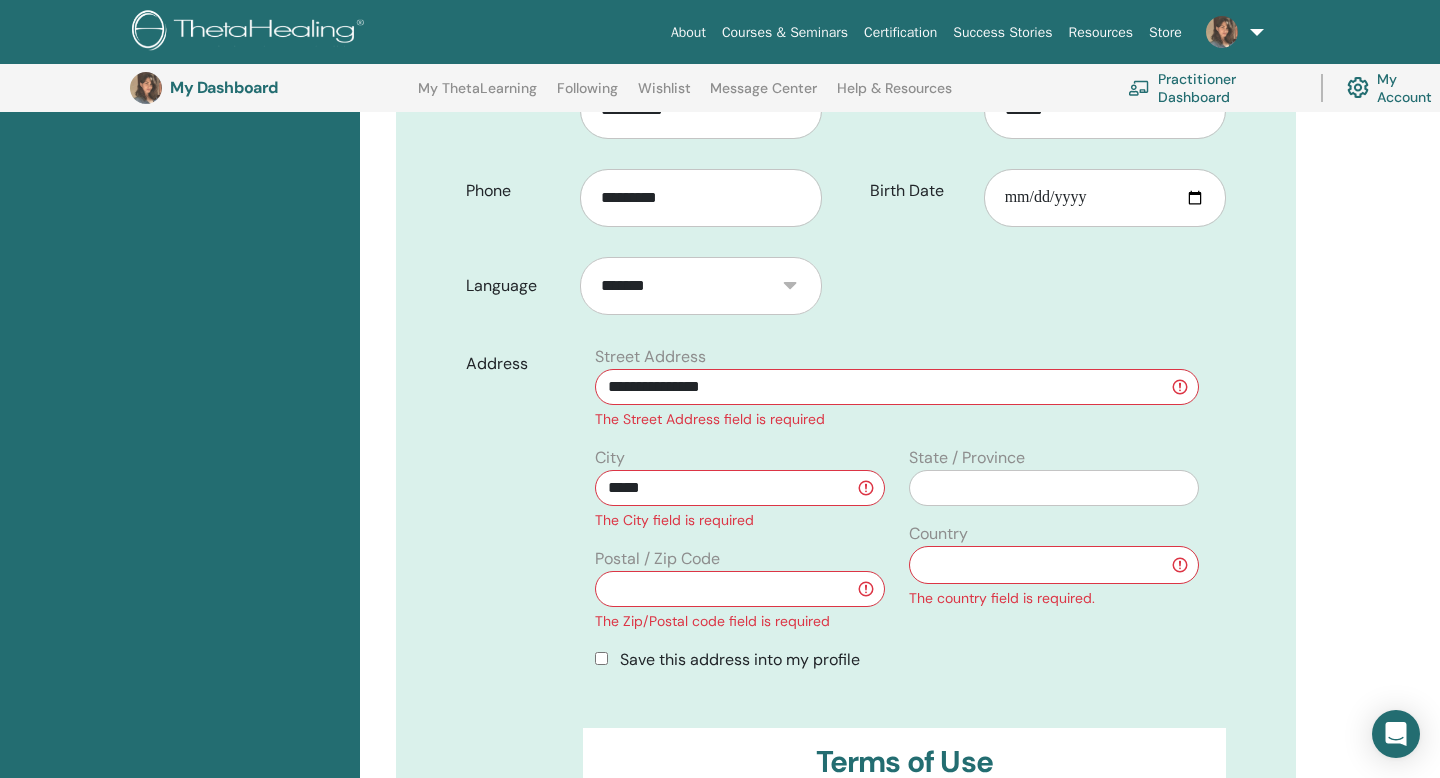 type on "*****" 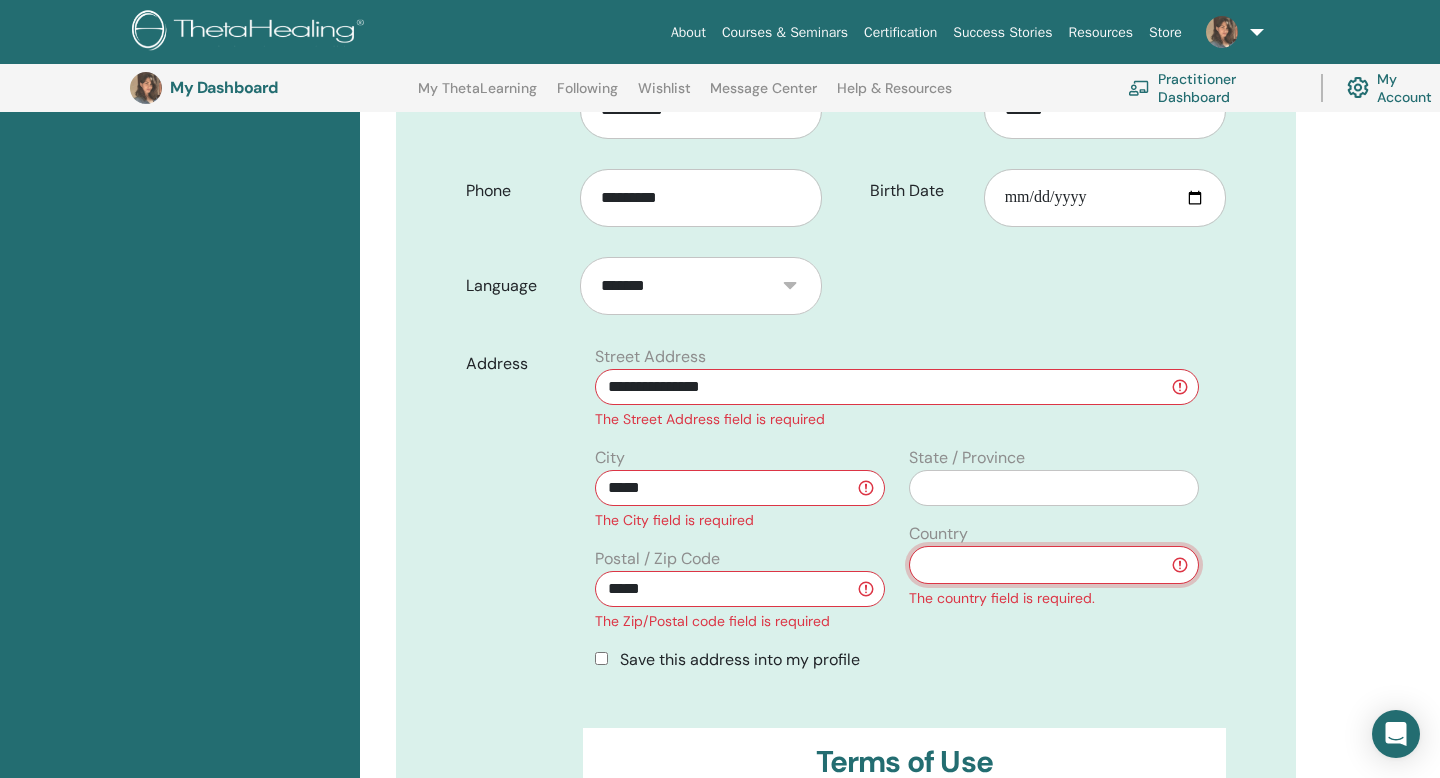 select on "**" 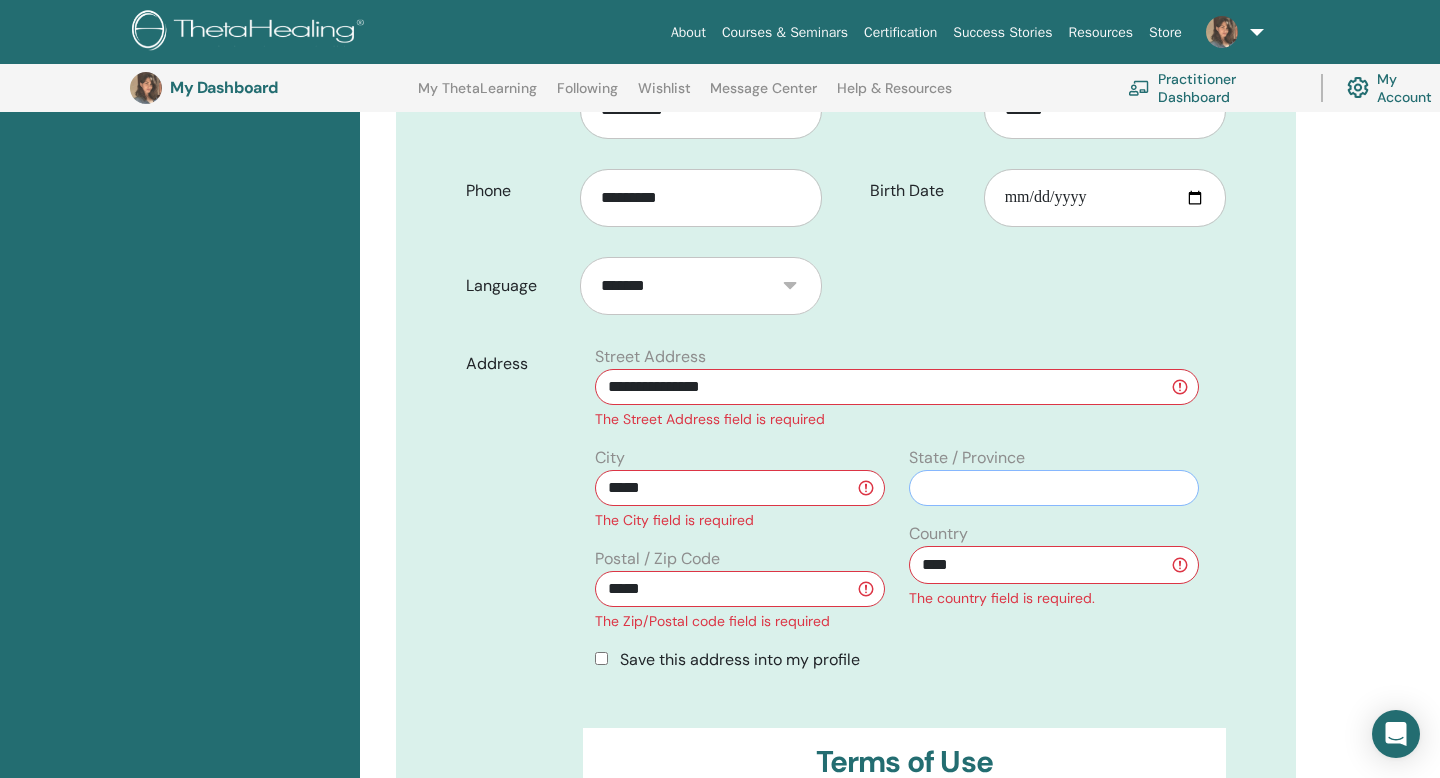 click at bounding box center [1054, 488] 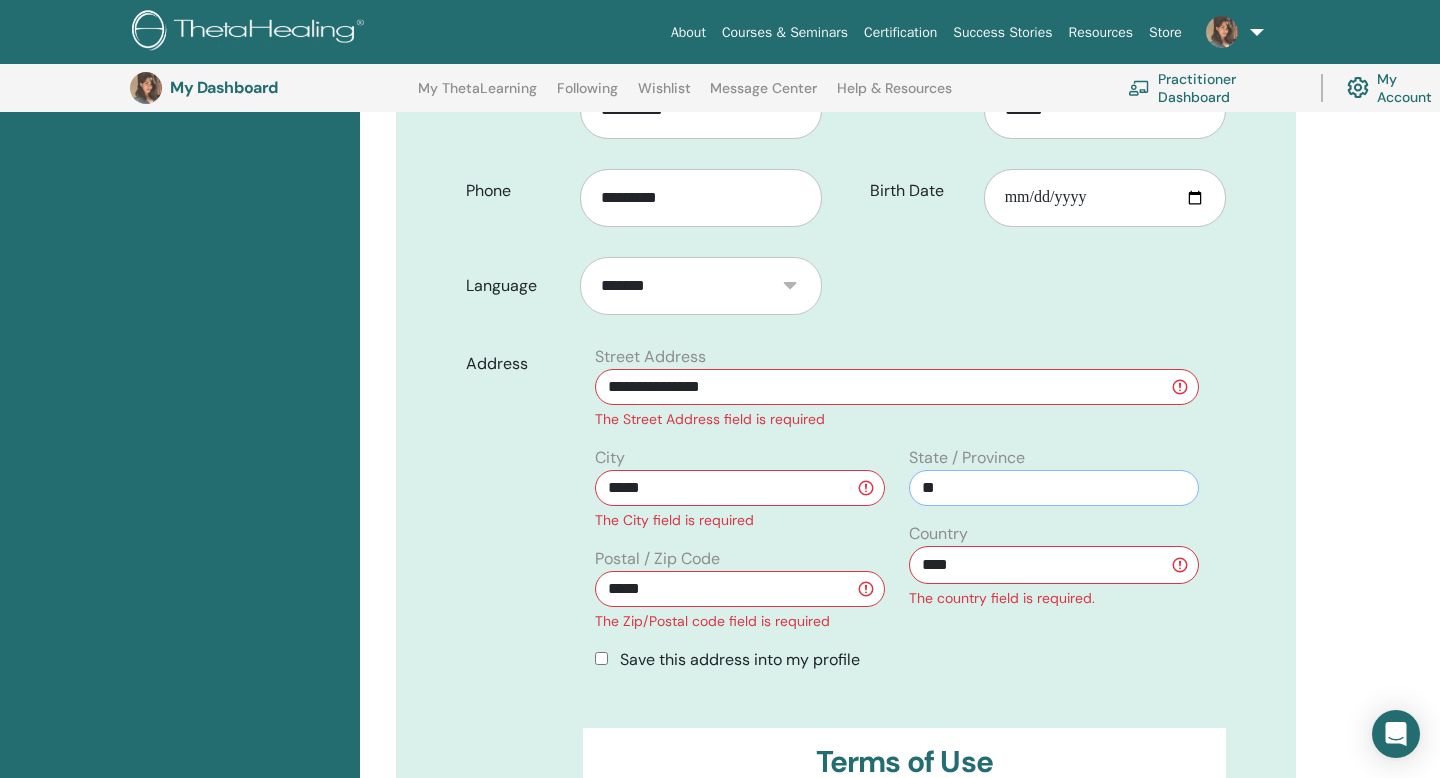 type on "*" 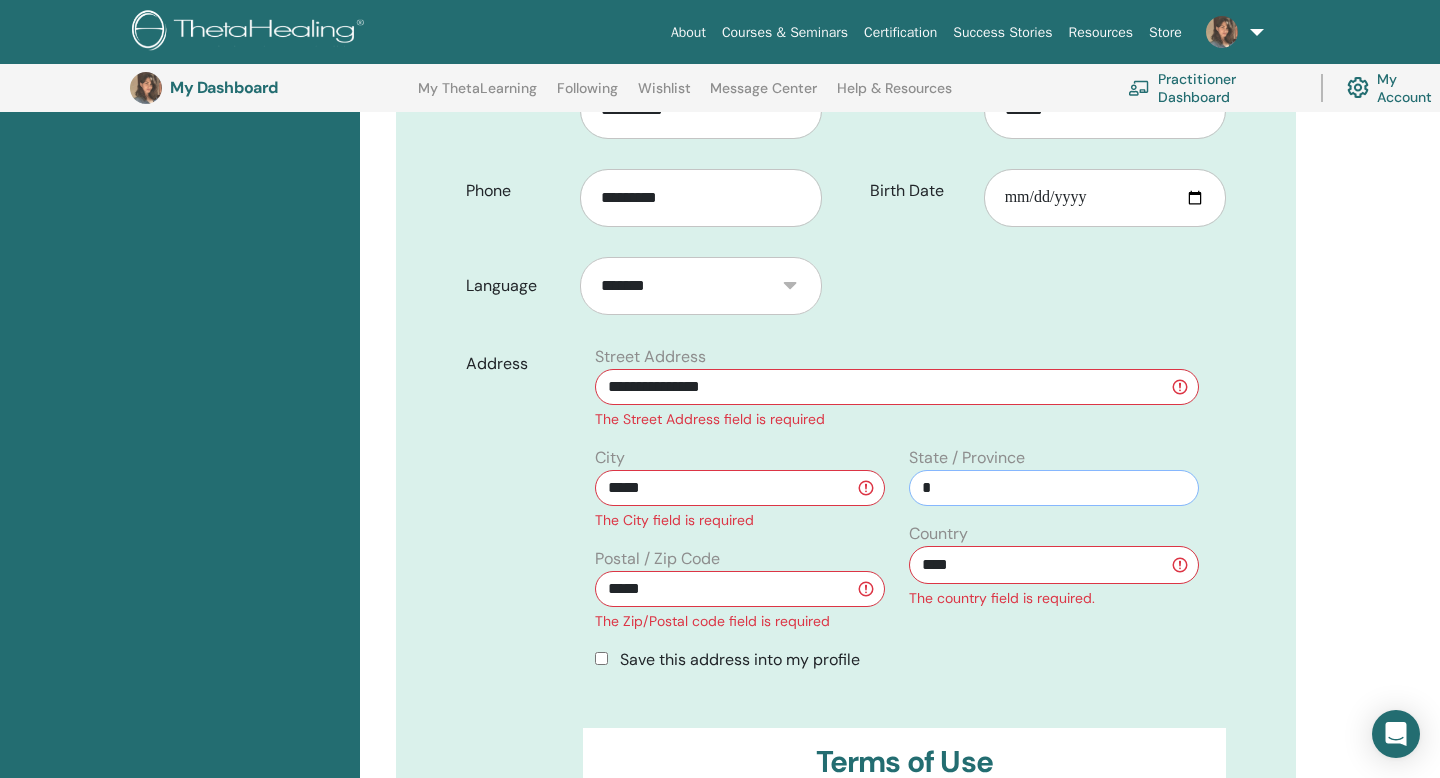 type 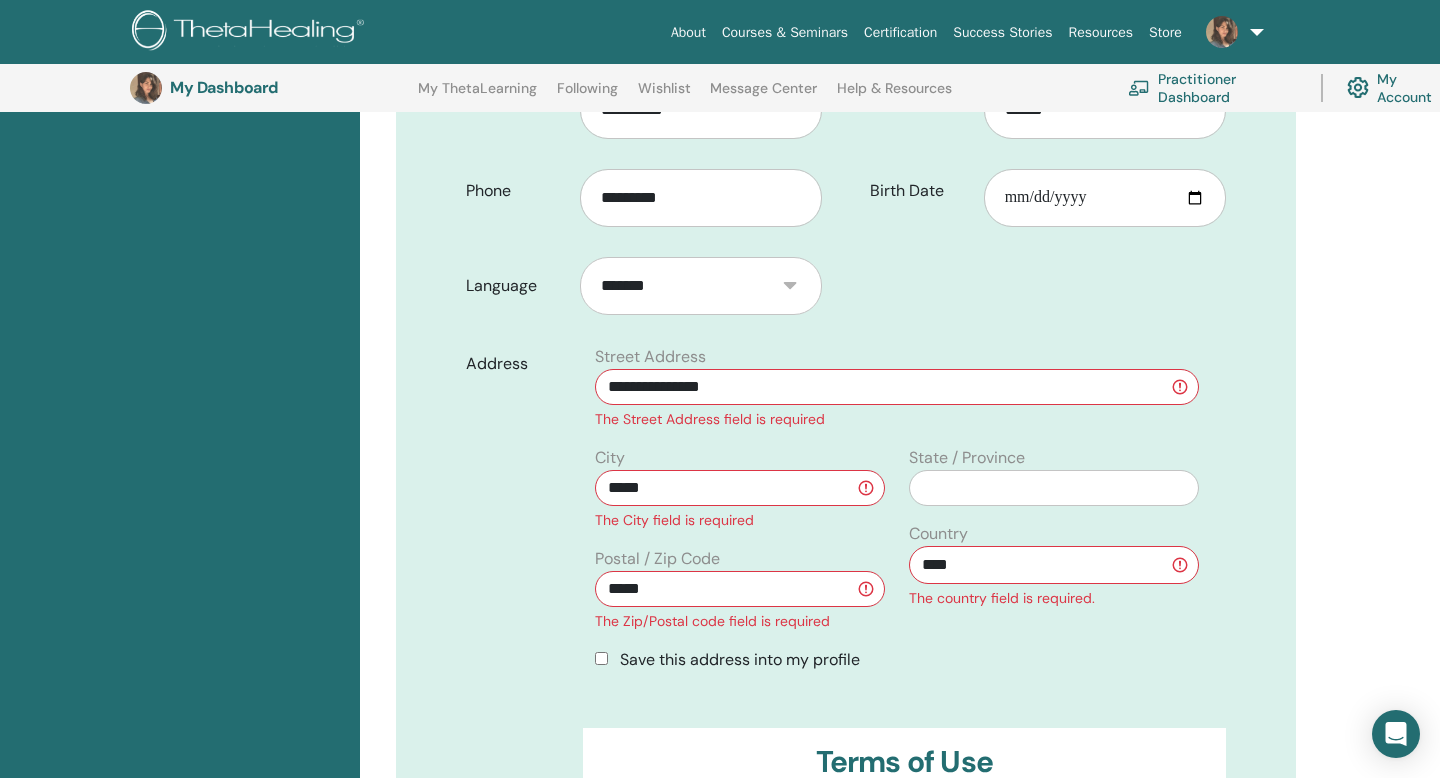 drag, startPoint x: 719, startPoint y: 491, endPoint x: 578, endPoint y: 483, distance: 141.22676 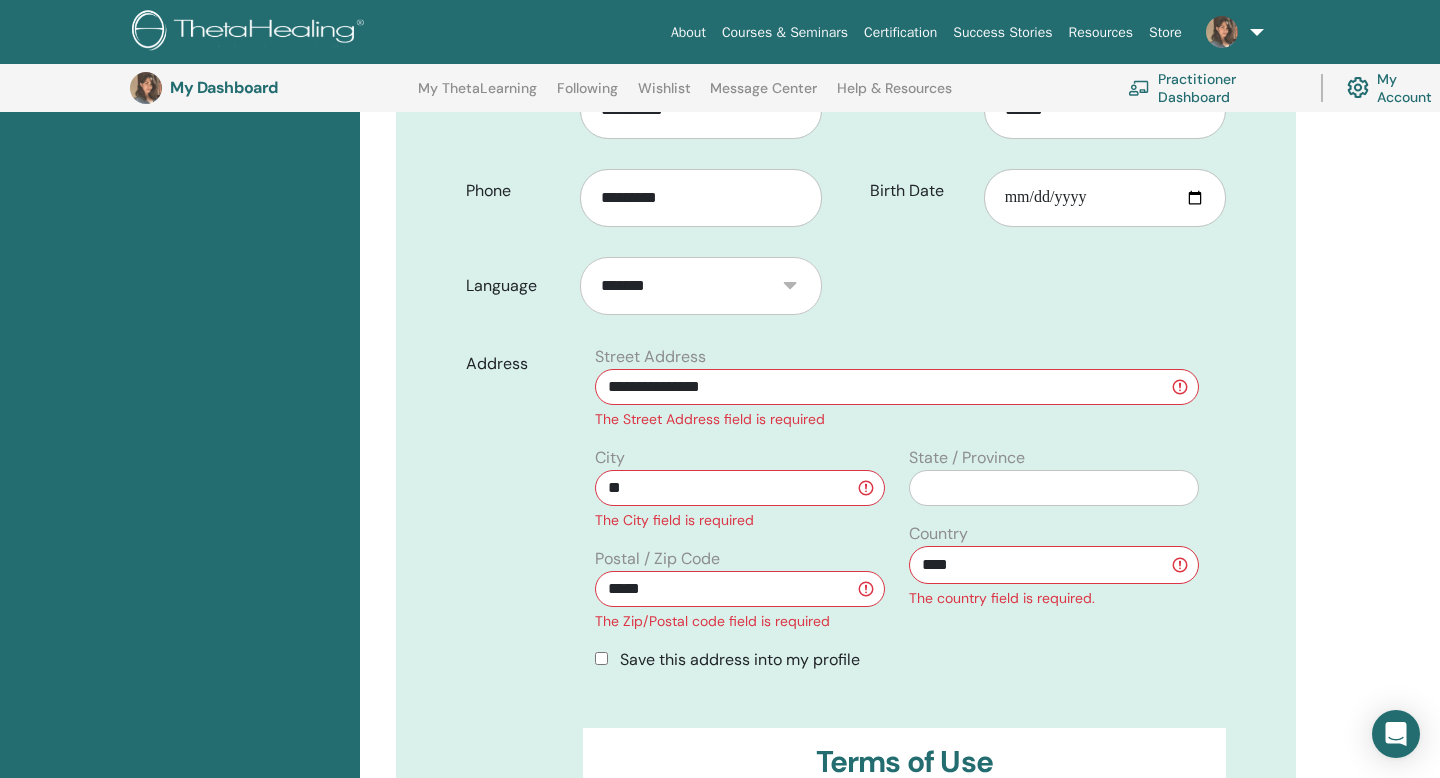 type on "**********" 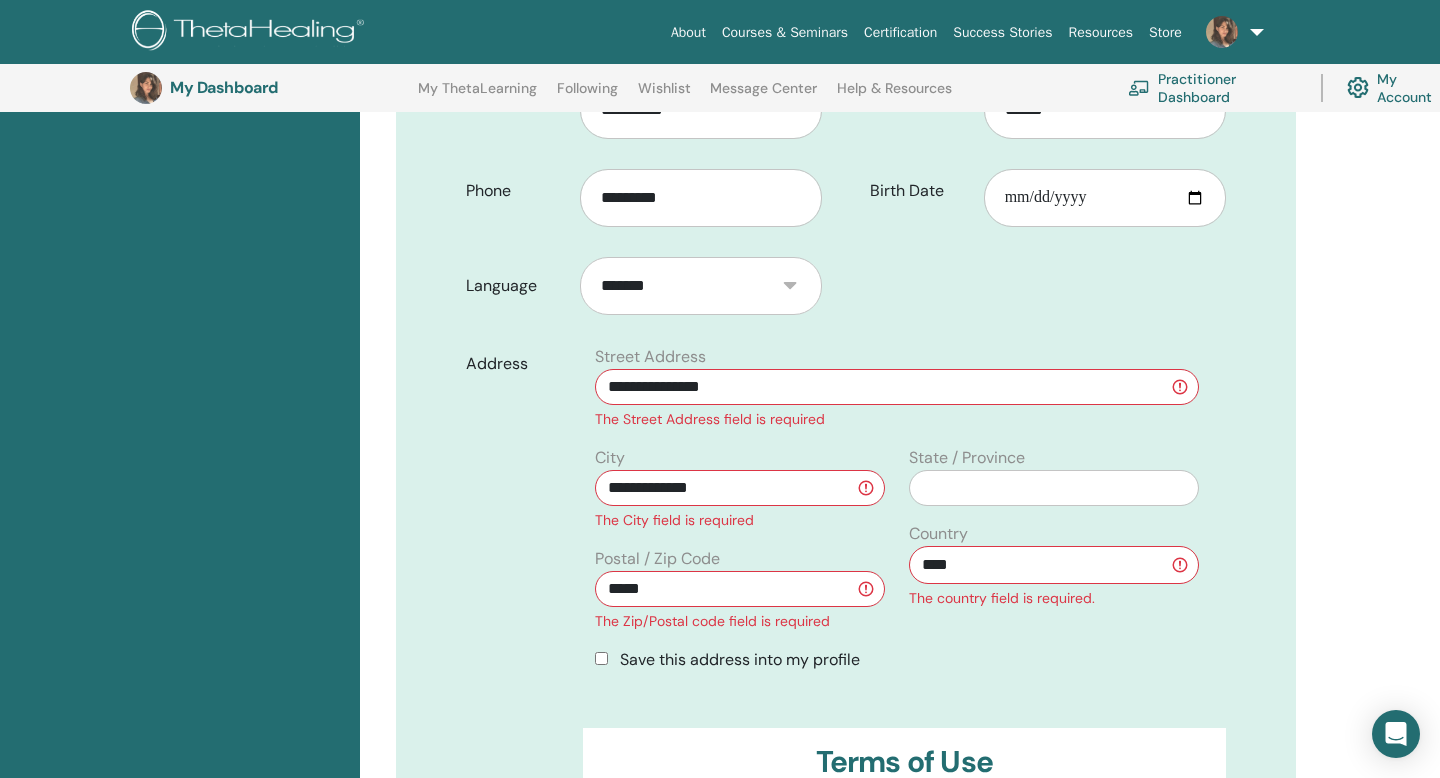 click on "Address" at bounding box center [517, 516] 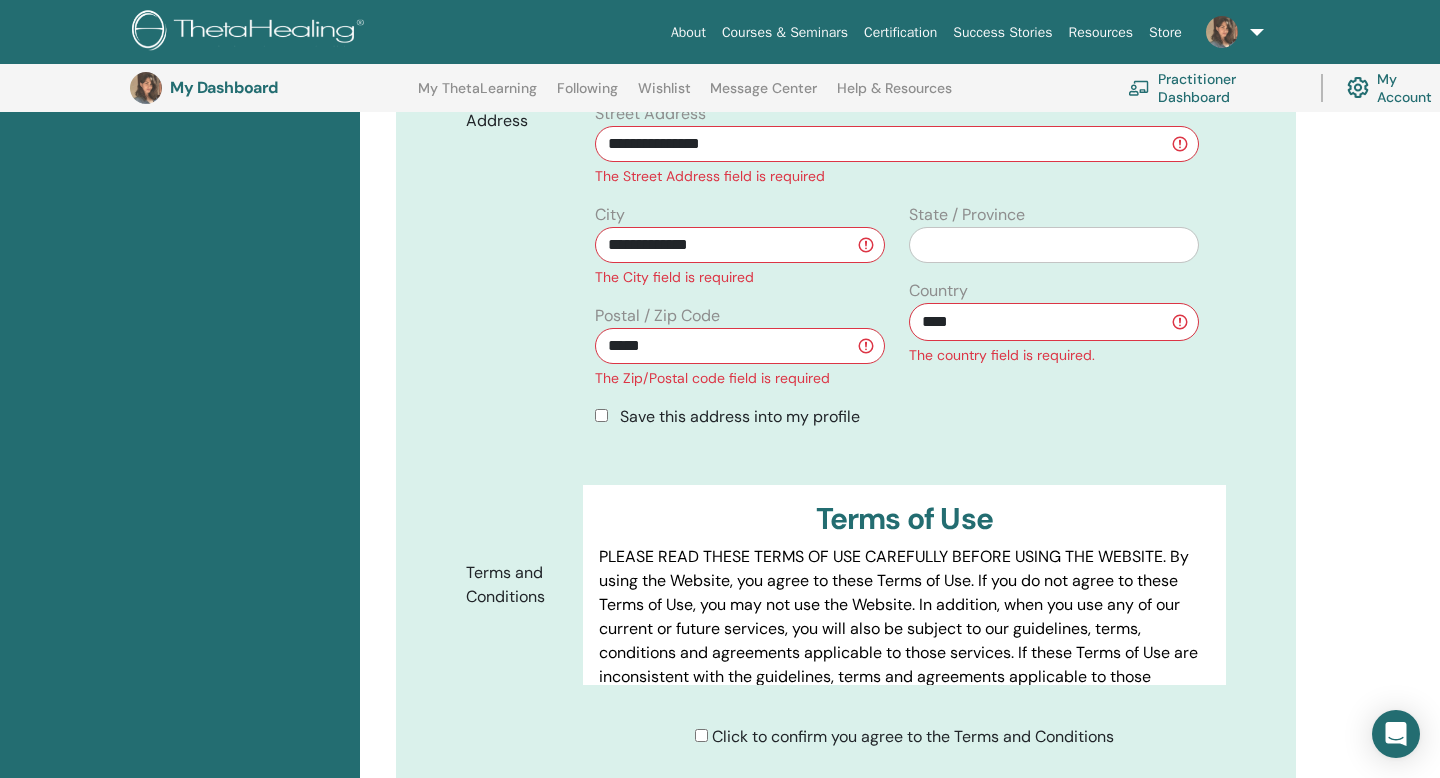 scroll, scrollTop: 1240, scrollLeft: 0, axis: vertical 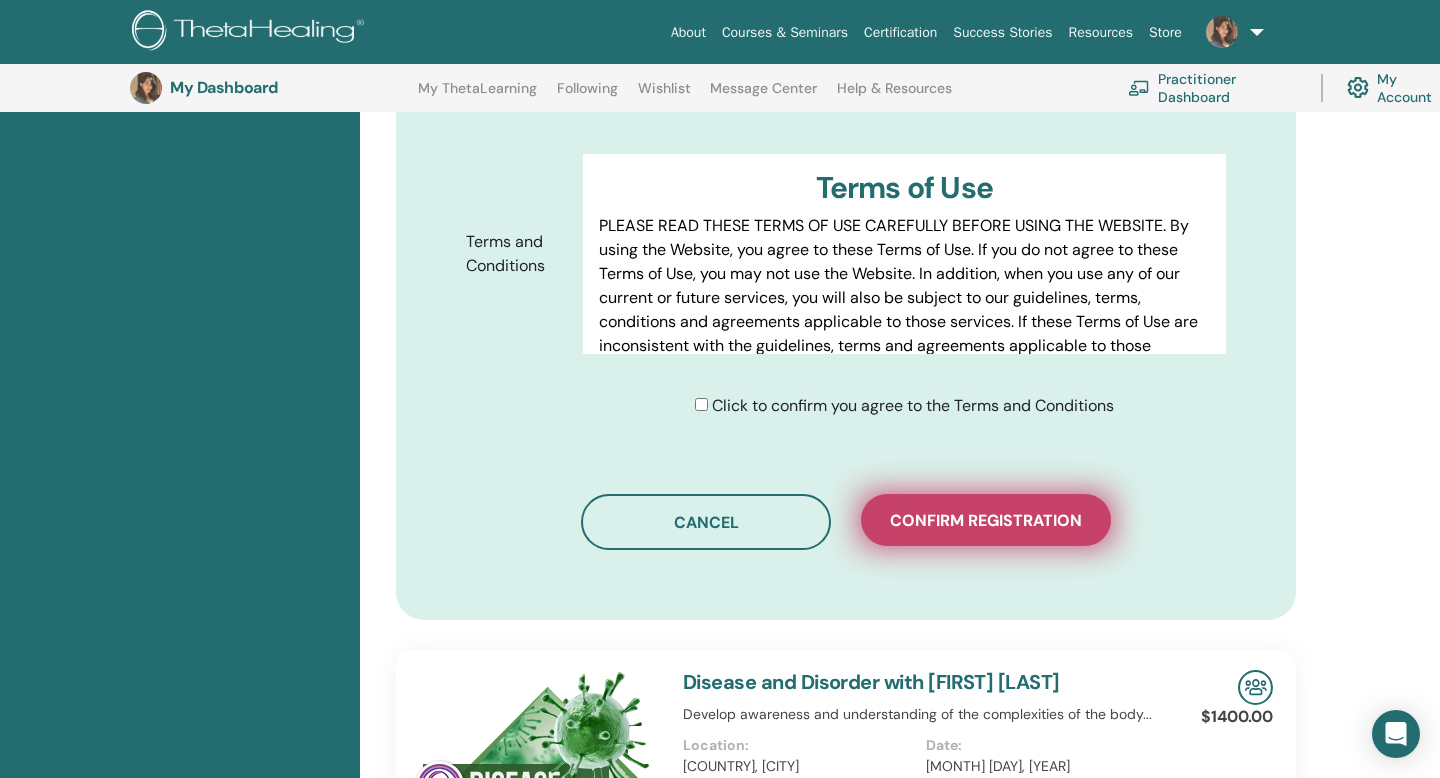 click on "Confirm registration" at bounding box center (986, 520) 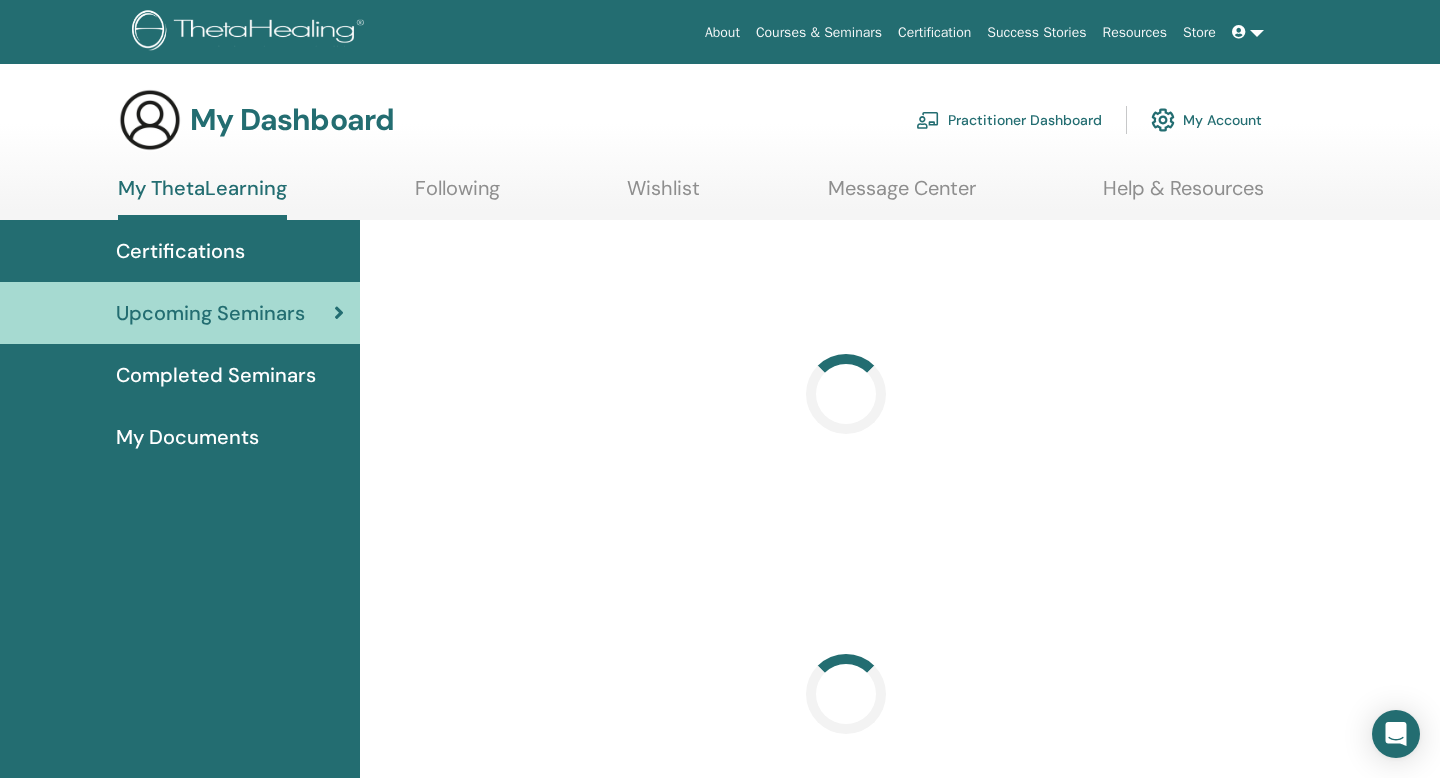 scroll, scrollTop: 0, scrollLeft: 0, axis: both 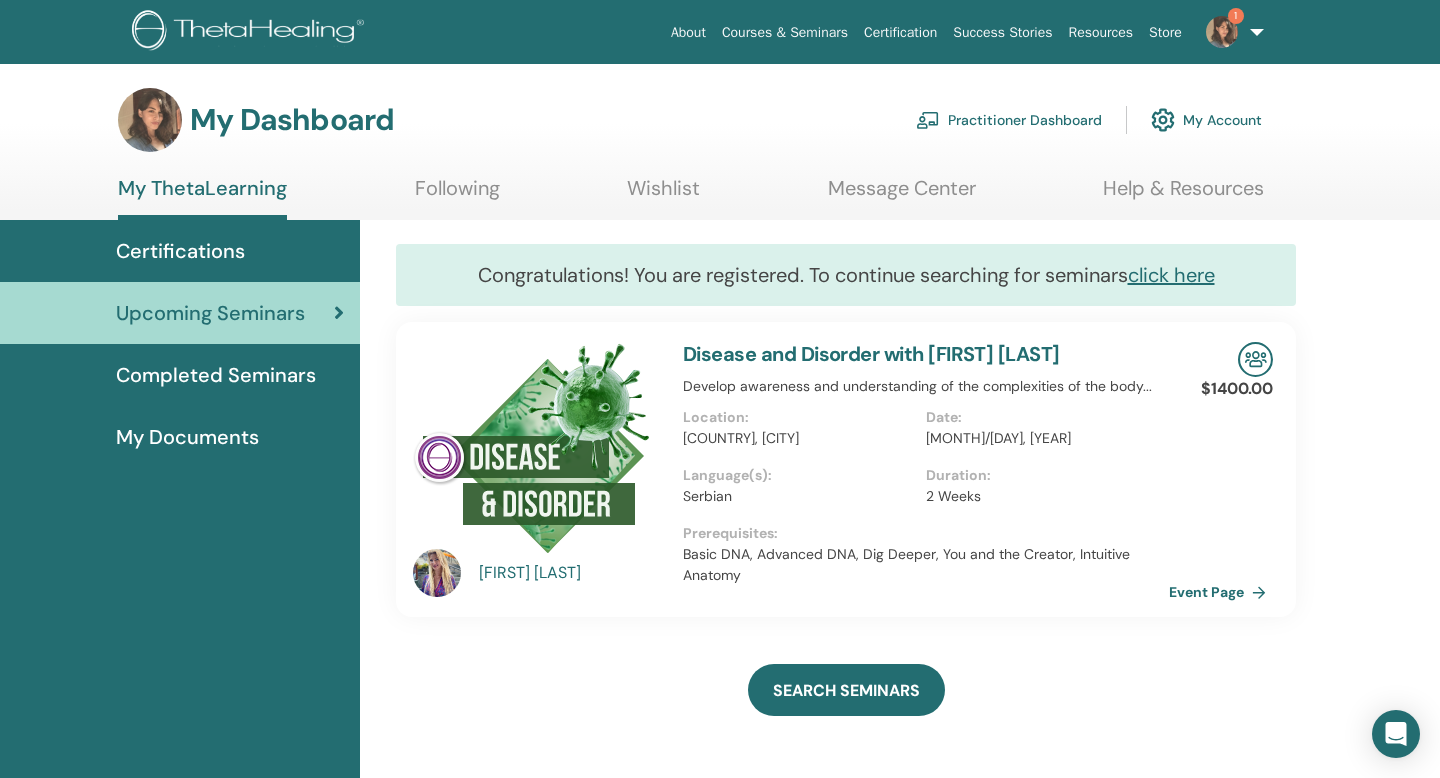 click on "1" at bounding box center [1222, 31] 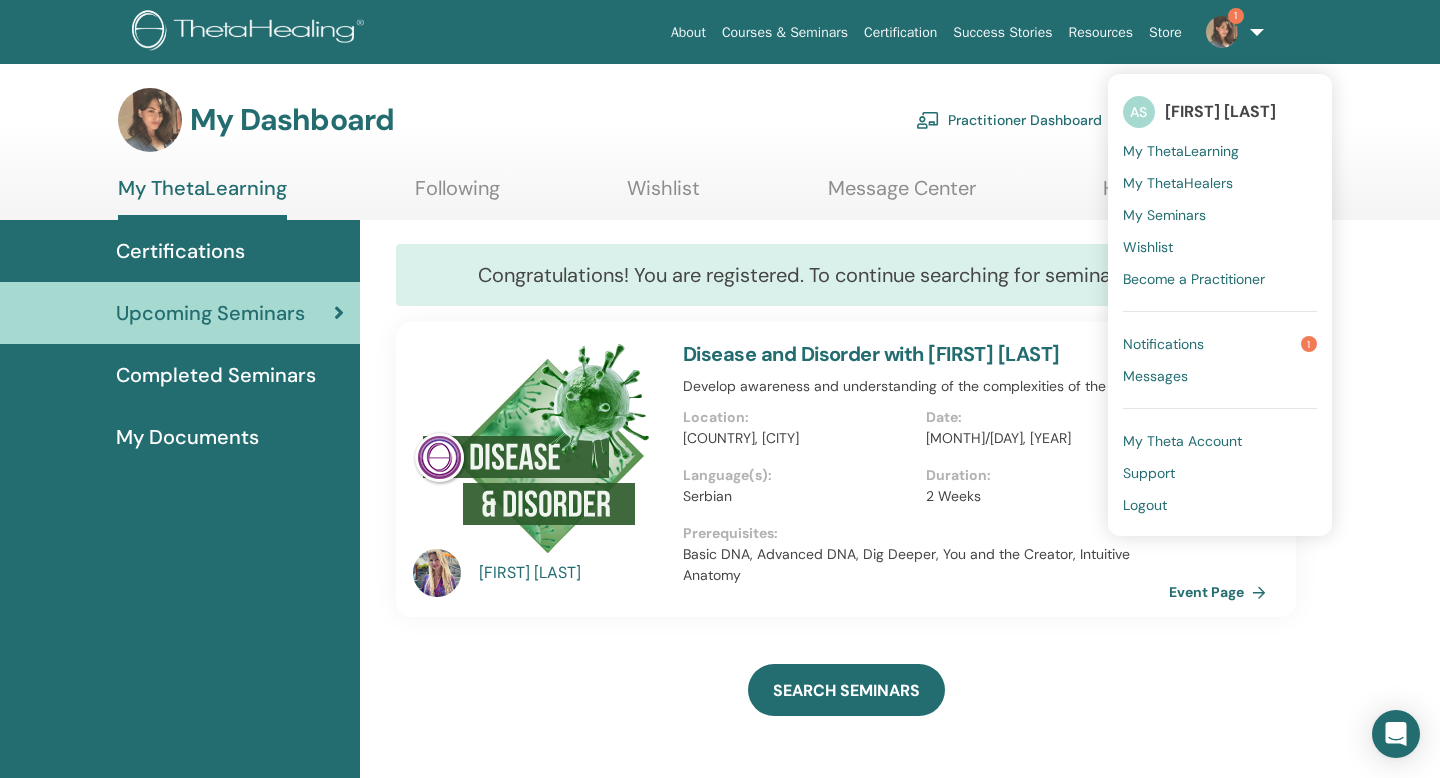 click on "My Dashboard
Practitioner Dashboard
My Account" at bounding box center (690, 120) 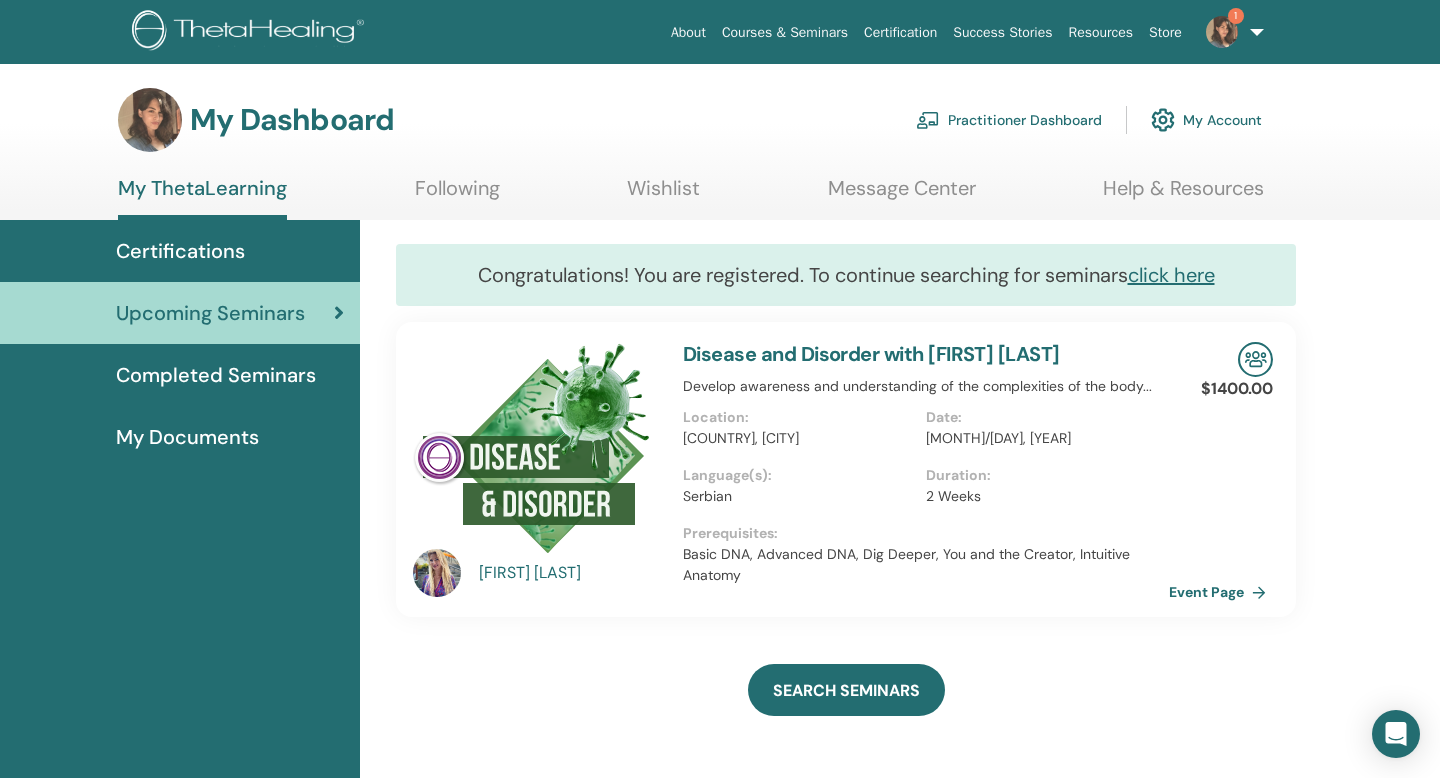 click on "My Account" at bounding box center [1206, 120] 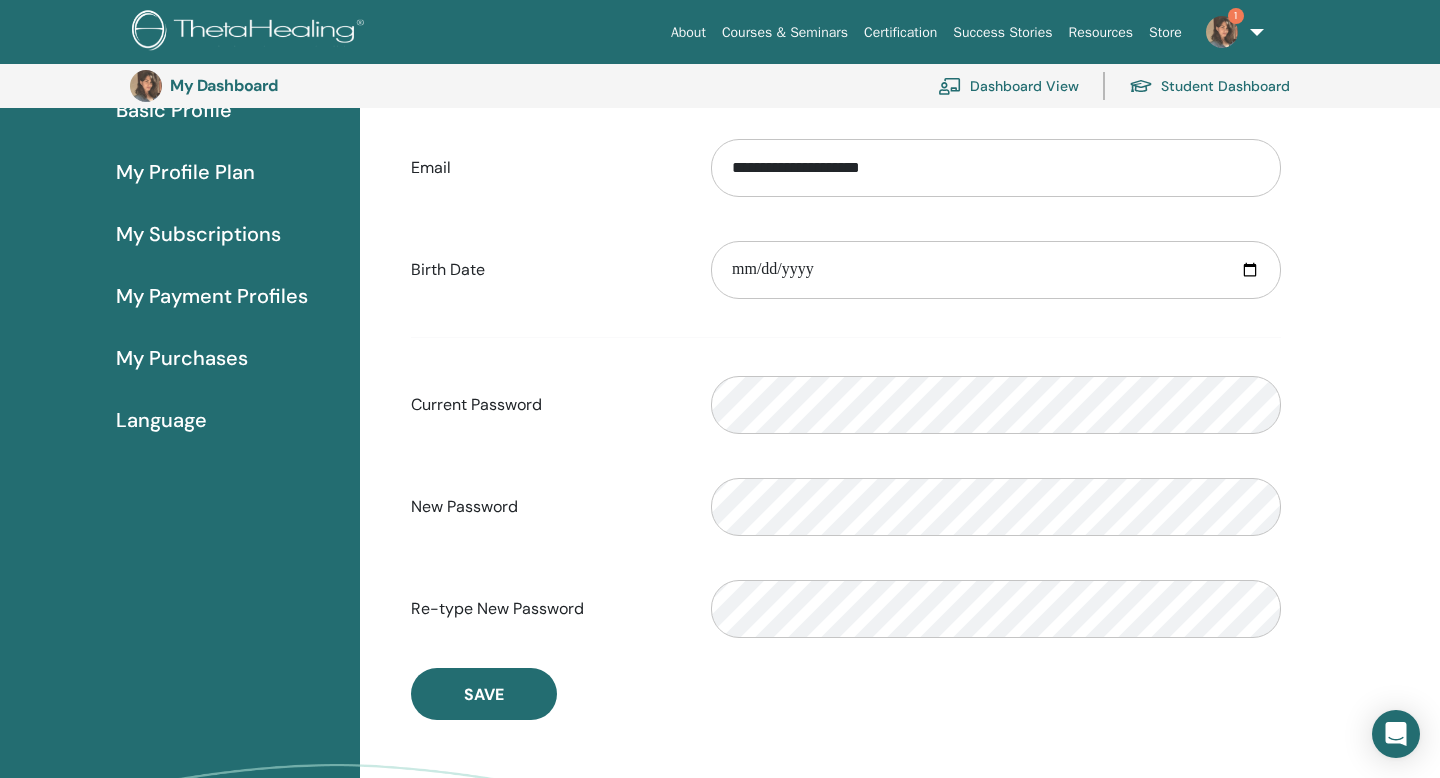 scroll, scrollTop: 61, scrollLeft: 0, axis: vertical 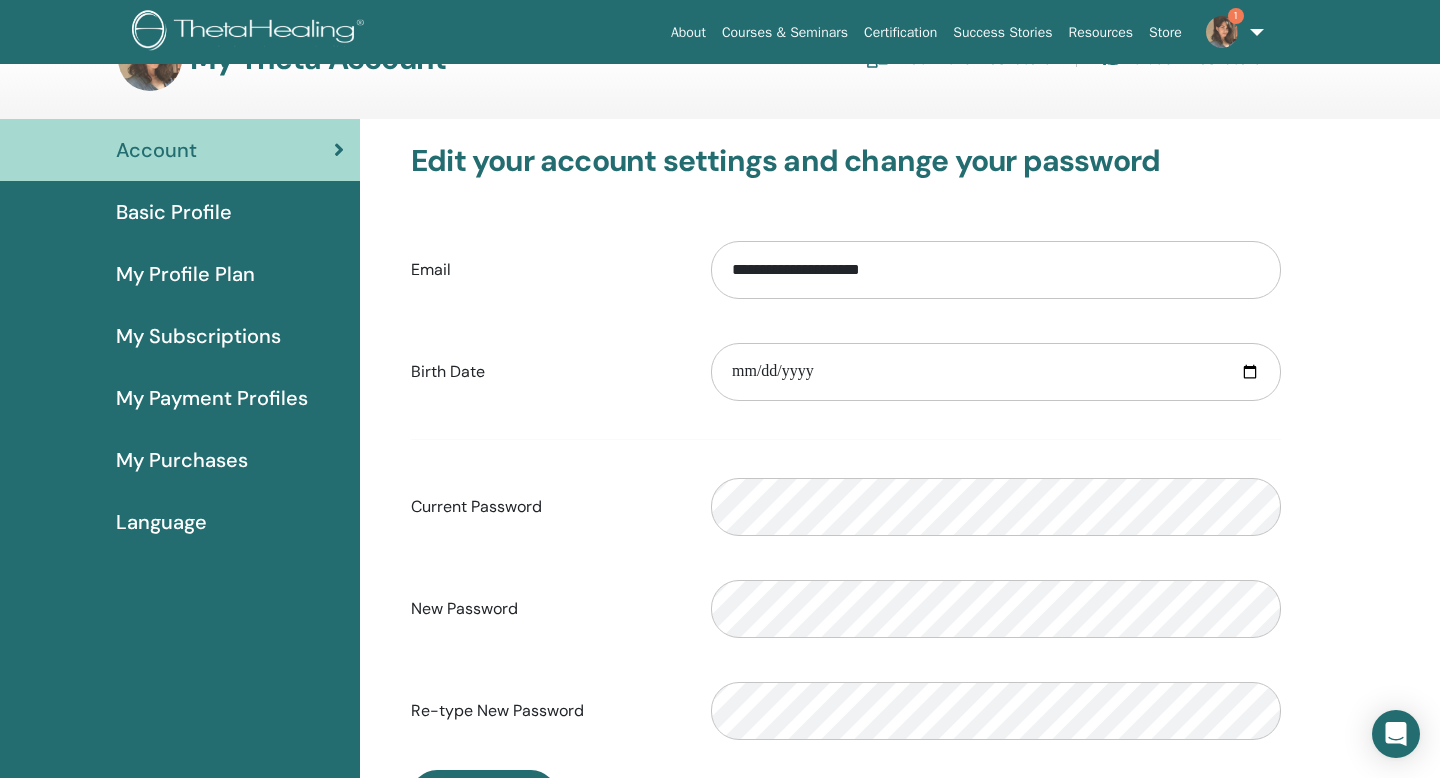 click on "Basic Profile" at bounding box center (174, 212) 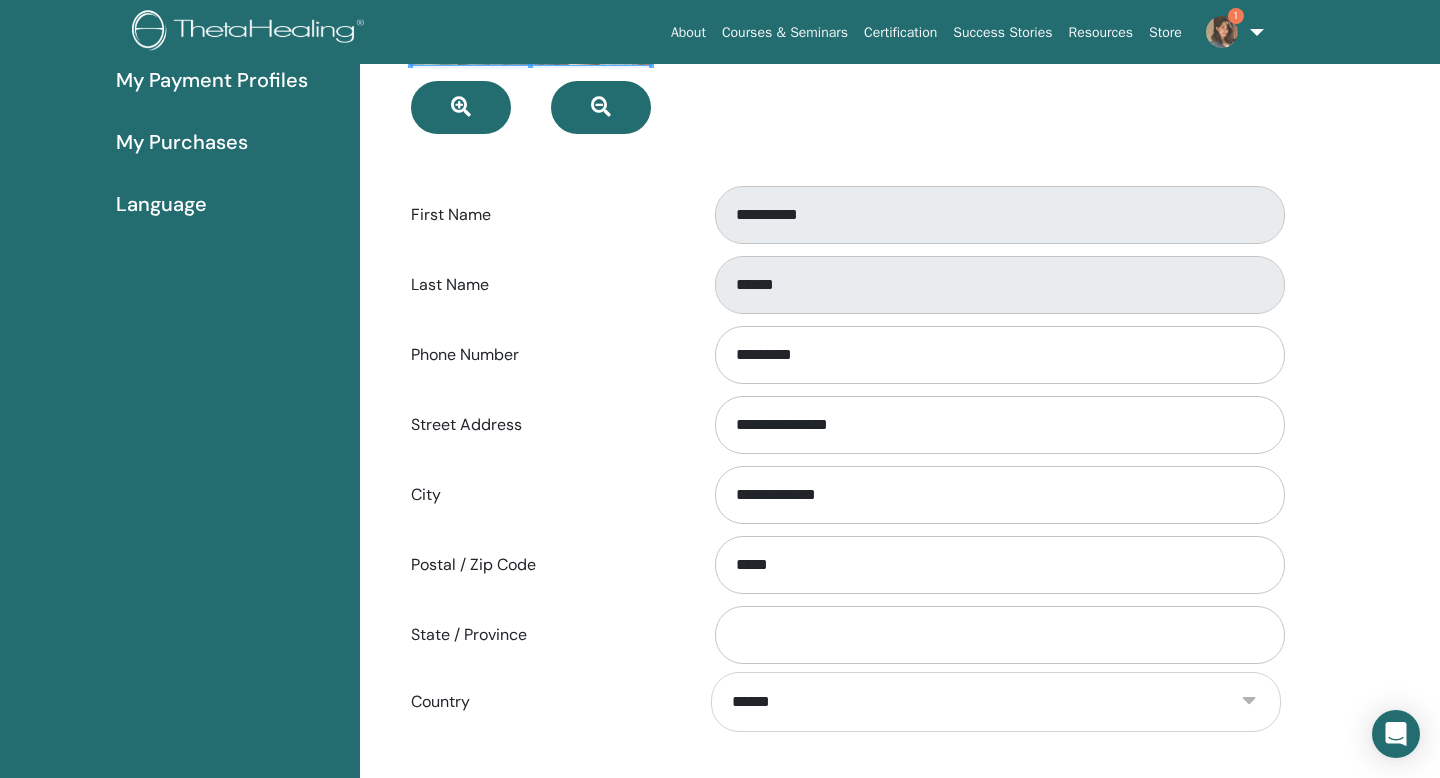 scroll, scrollTop: 0, scrollLeft: 0, axis: both 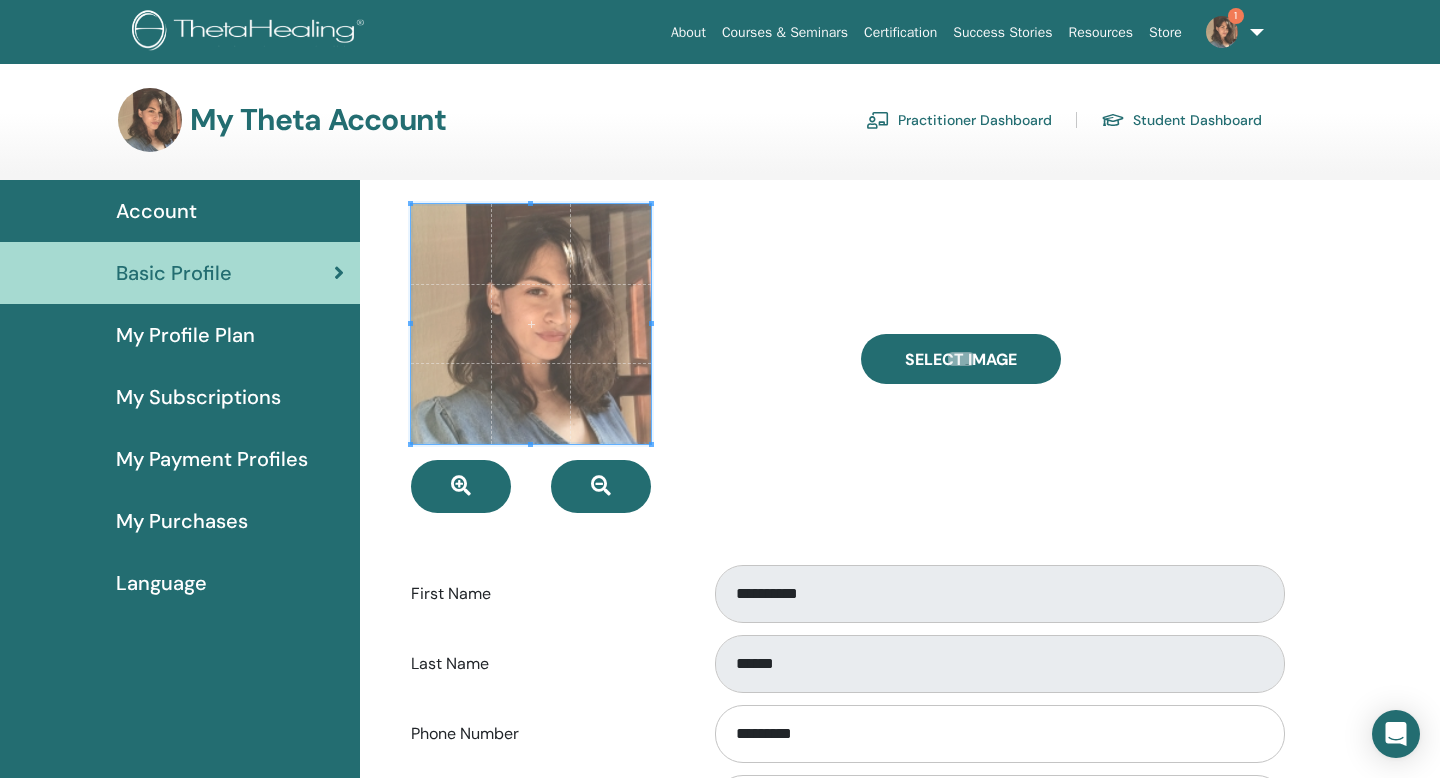 click on "About" at bounding box center (688, 32) 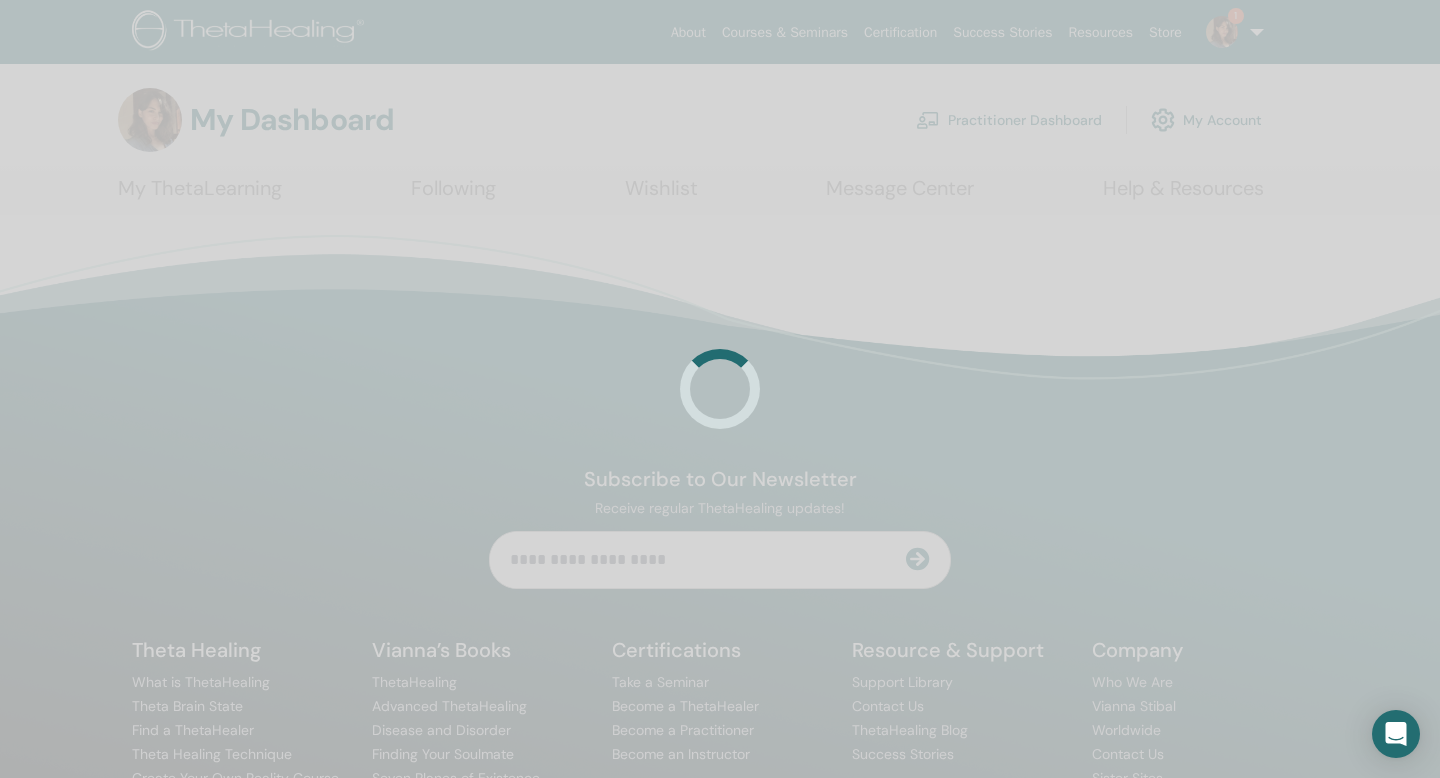 scroll, scrollTop: 0, scrollLeft: 0, axis: both 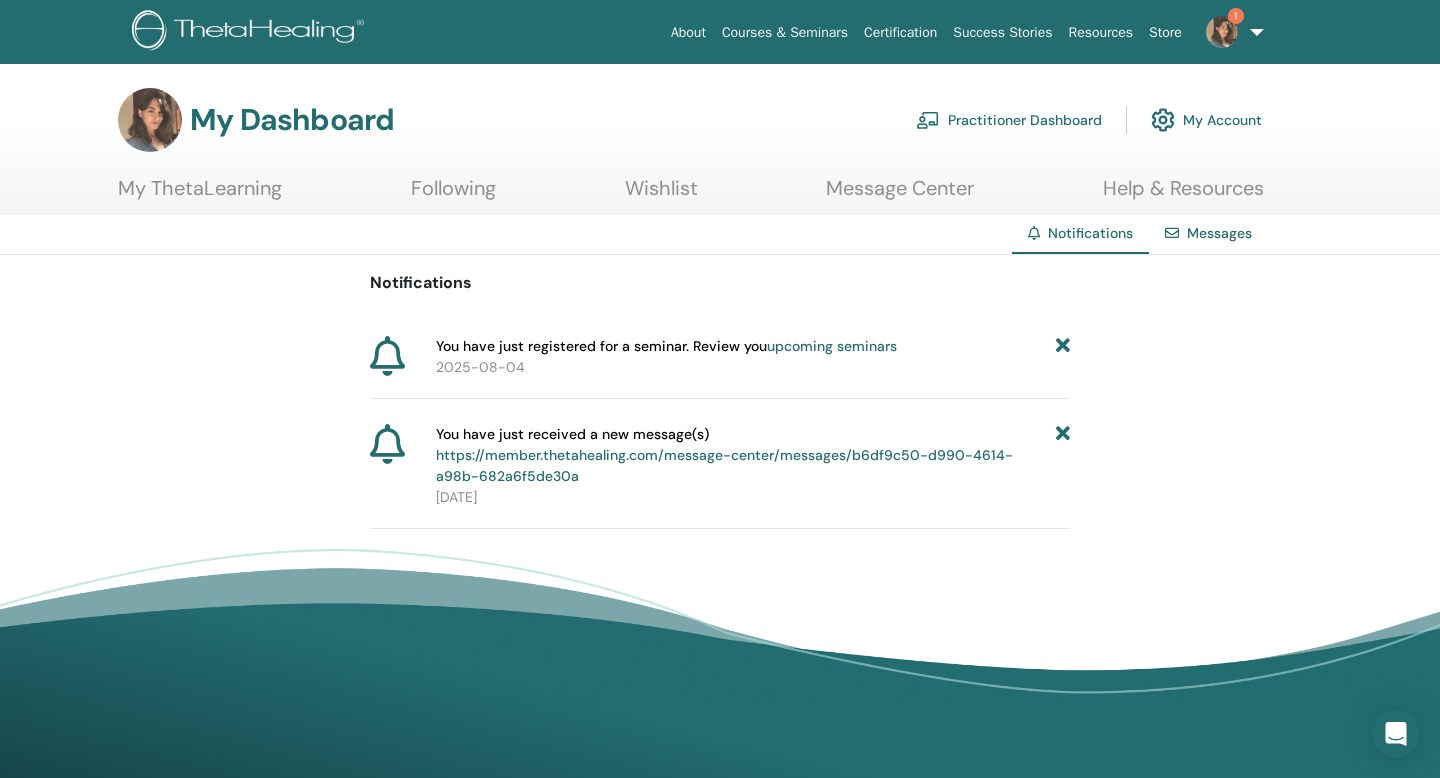 click on "2025-08-04" at bounding box center (753, 367) 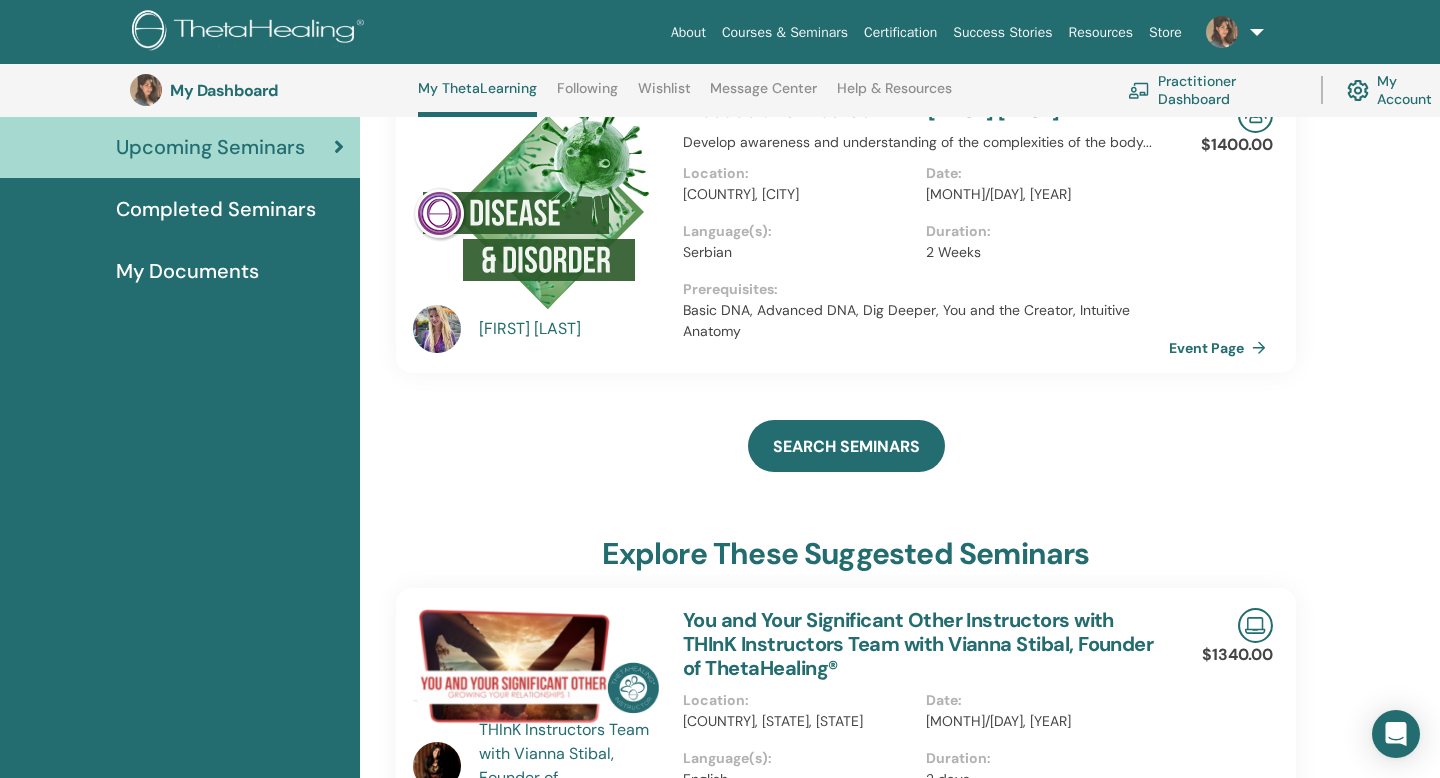 scroll, scrollTop: 0, scrollLeft: 0, axis: both 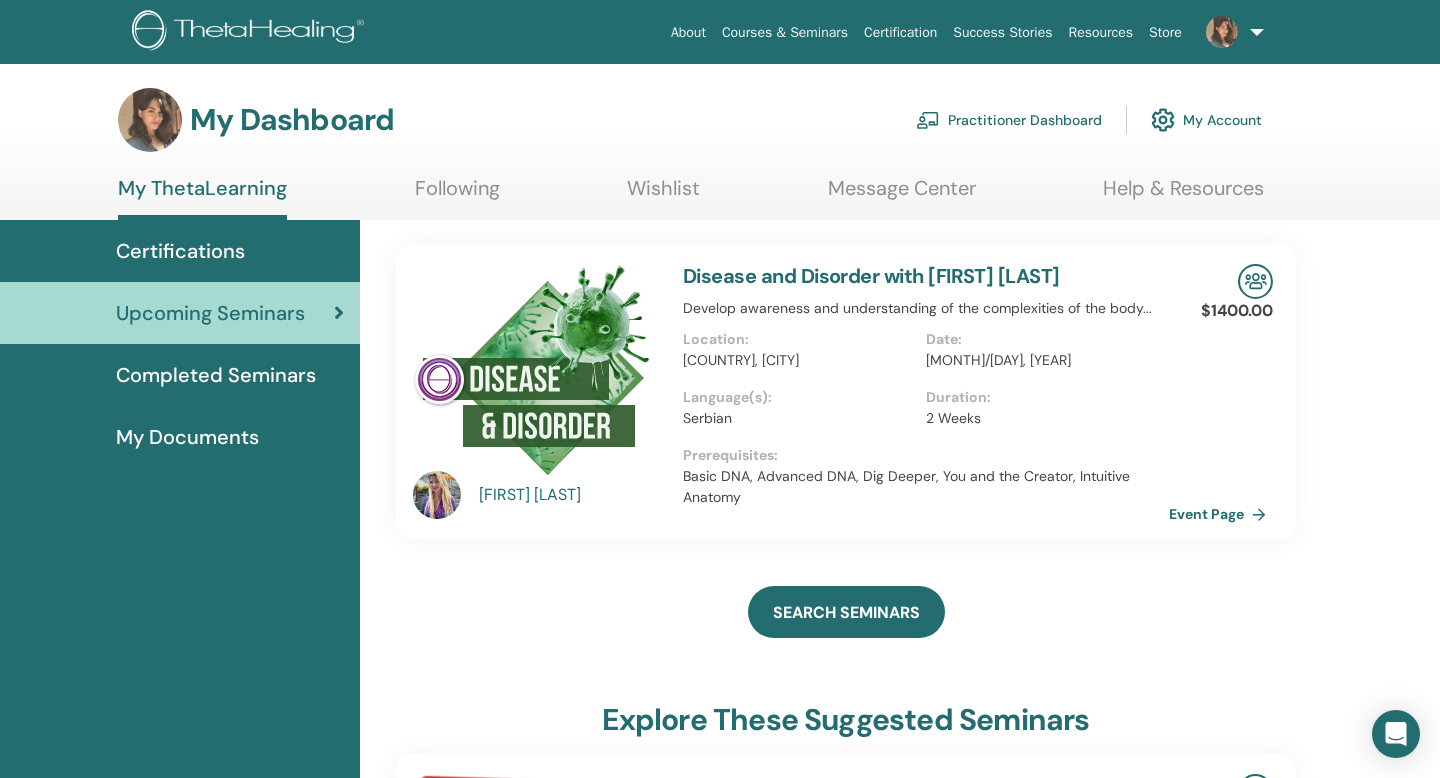 click on "Certification" at bounding box center [900, 32] 